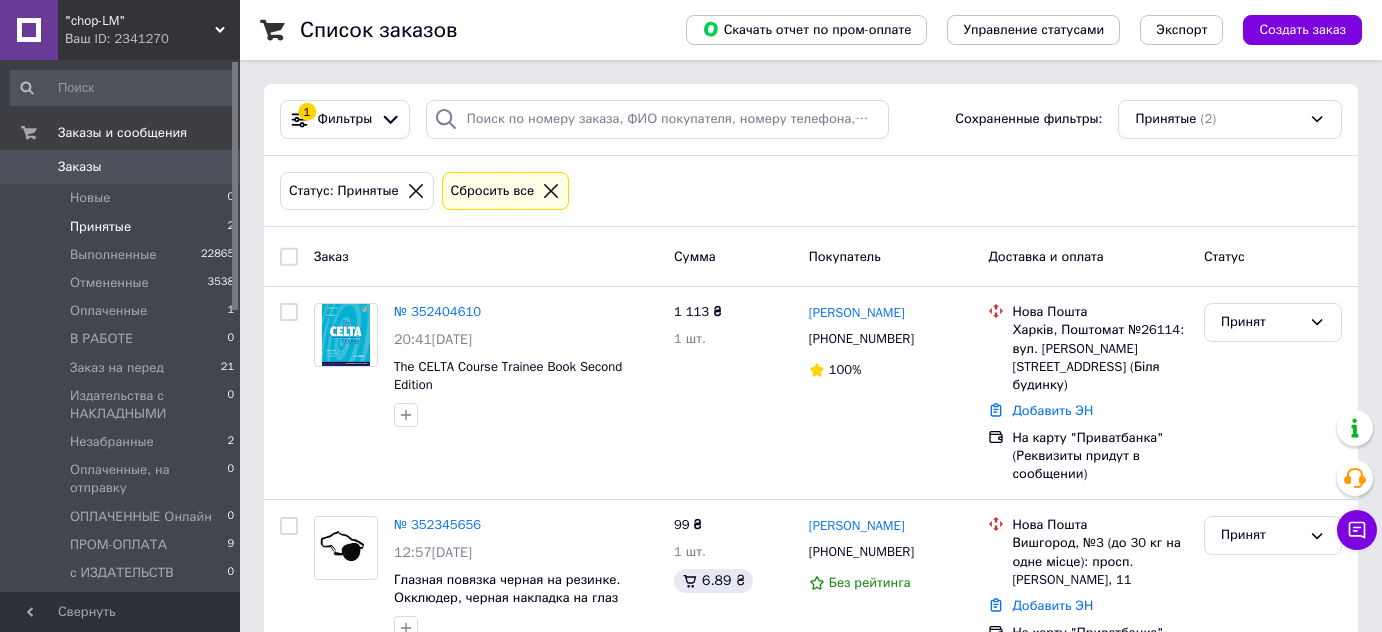 scroll, scrollTop: 0, scrollLeft: 0, axis: both 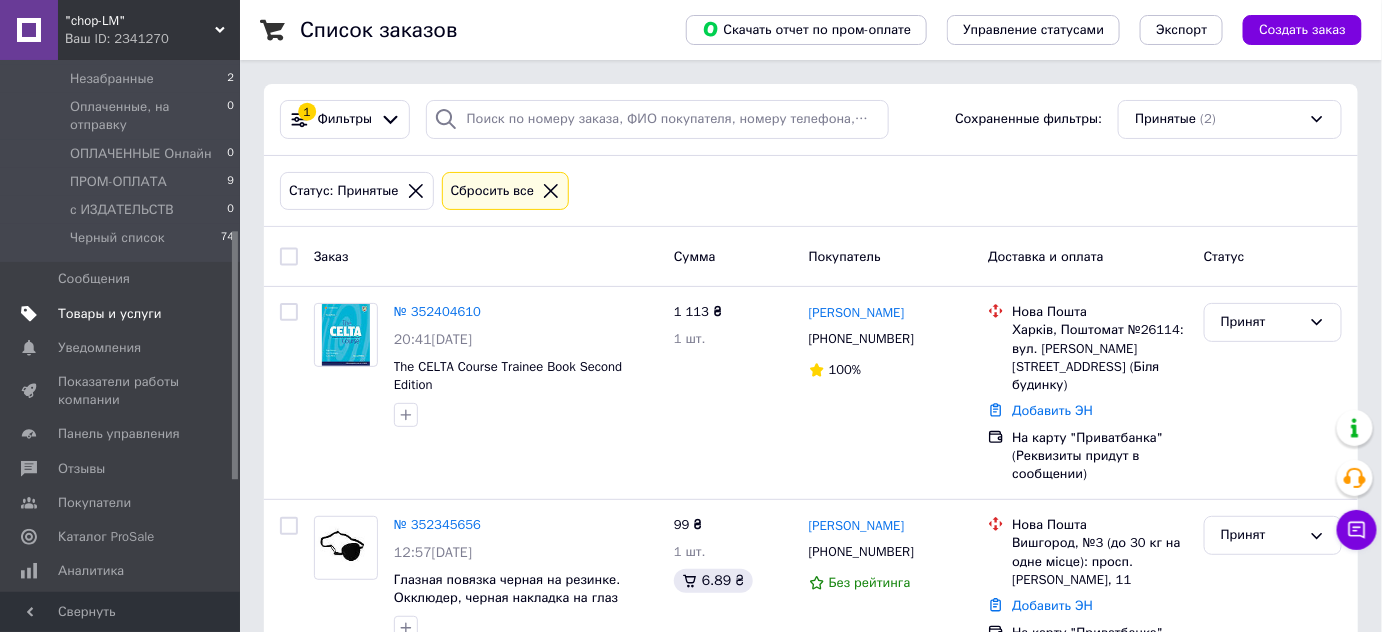 click on "Товары и услуги" at bounding box center [110, 314] 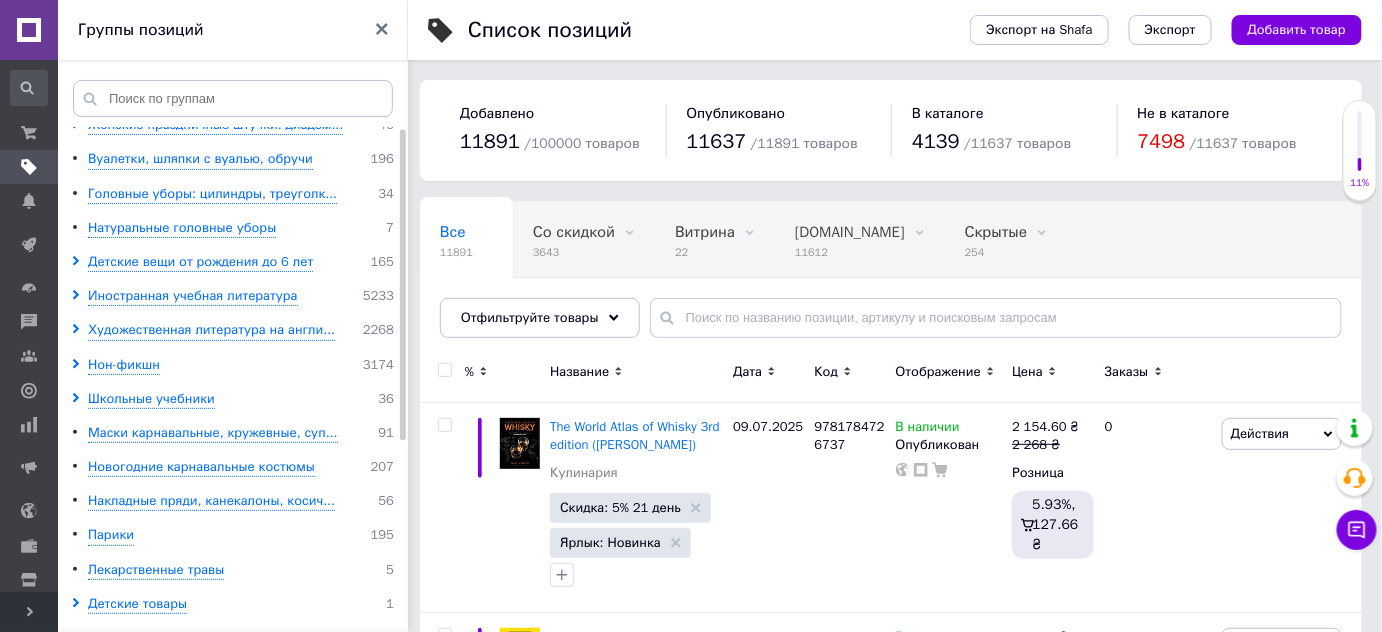 scroll, scrollTop: 0, scrollLeft: 0, axis: both 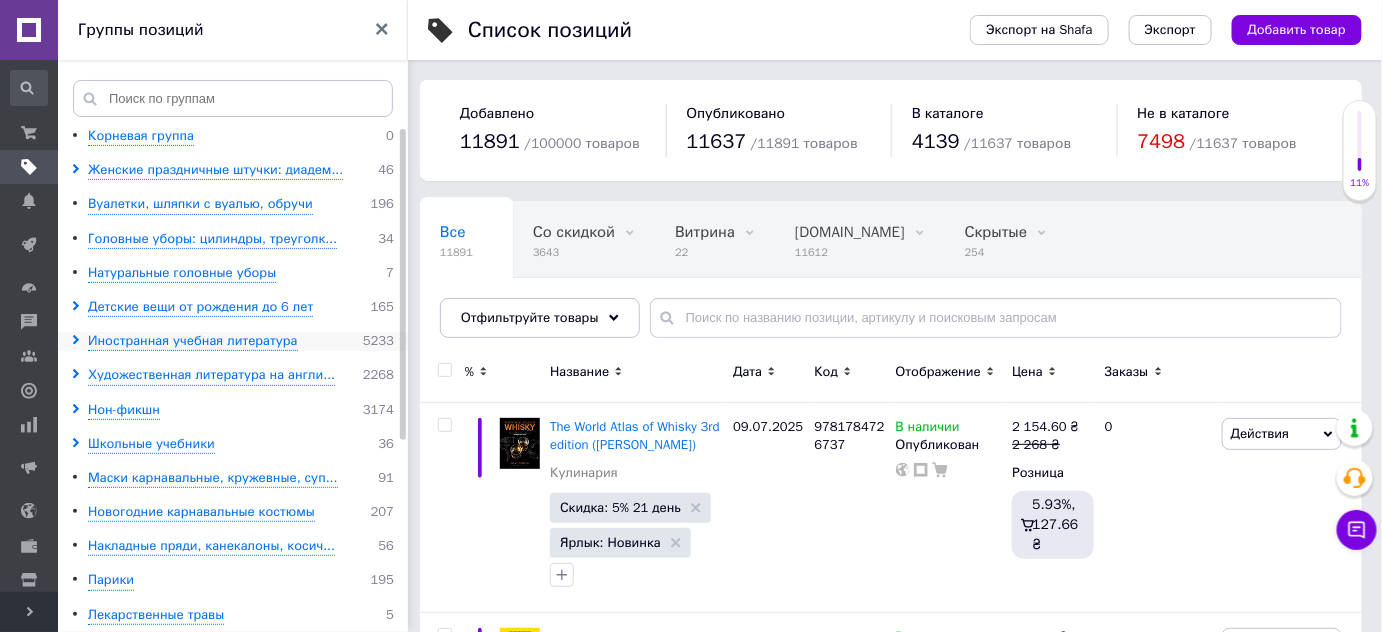 click 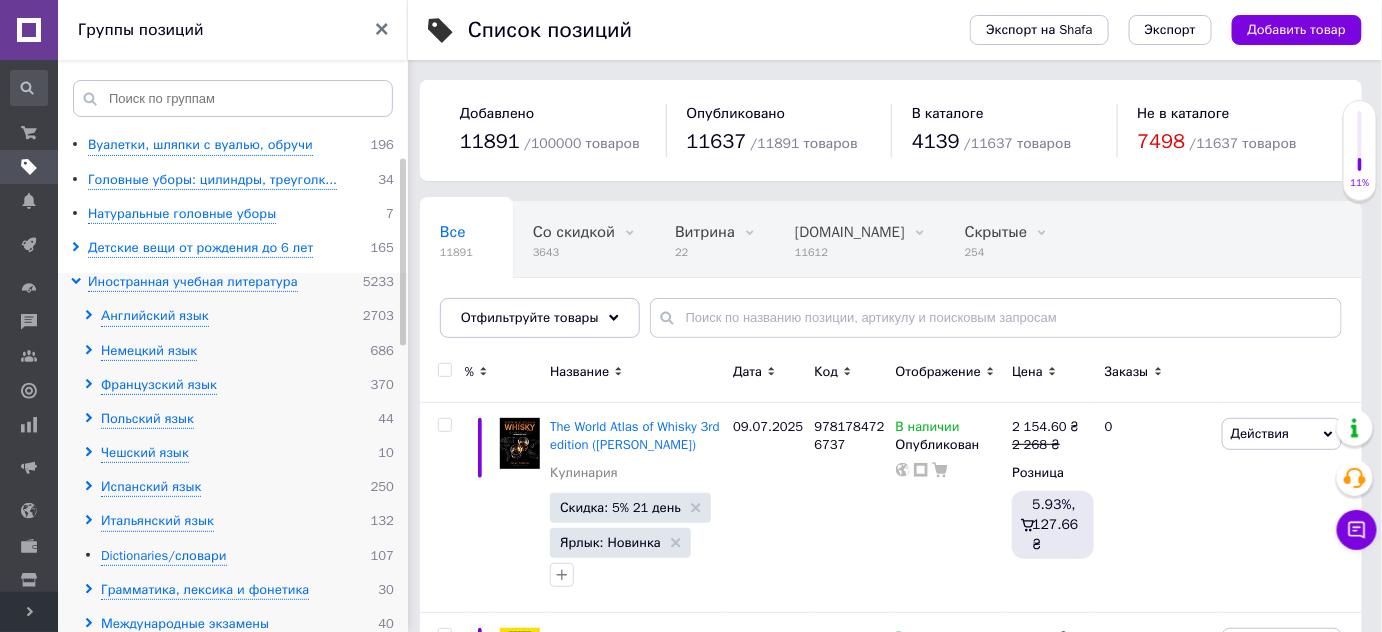 scroll, scrollTop: 90, scrollLeft: 0, axis: vertical 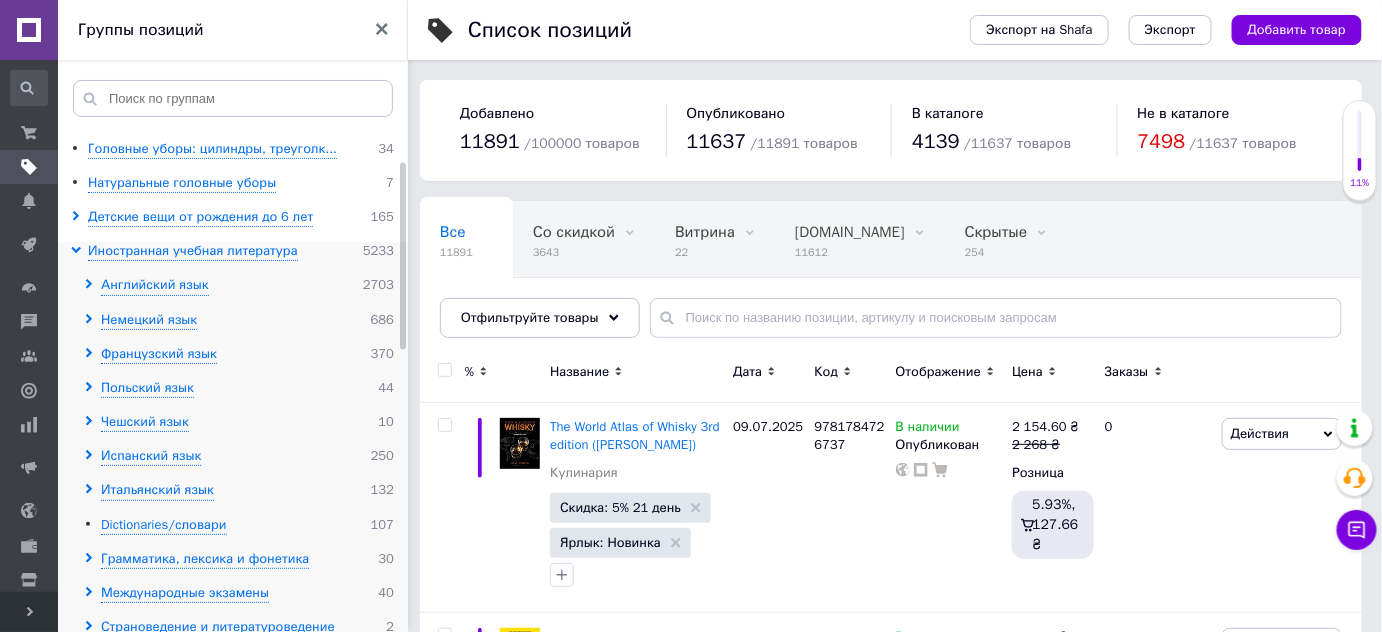 click 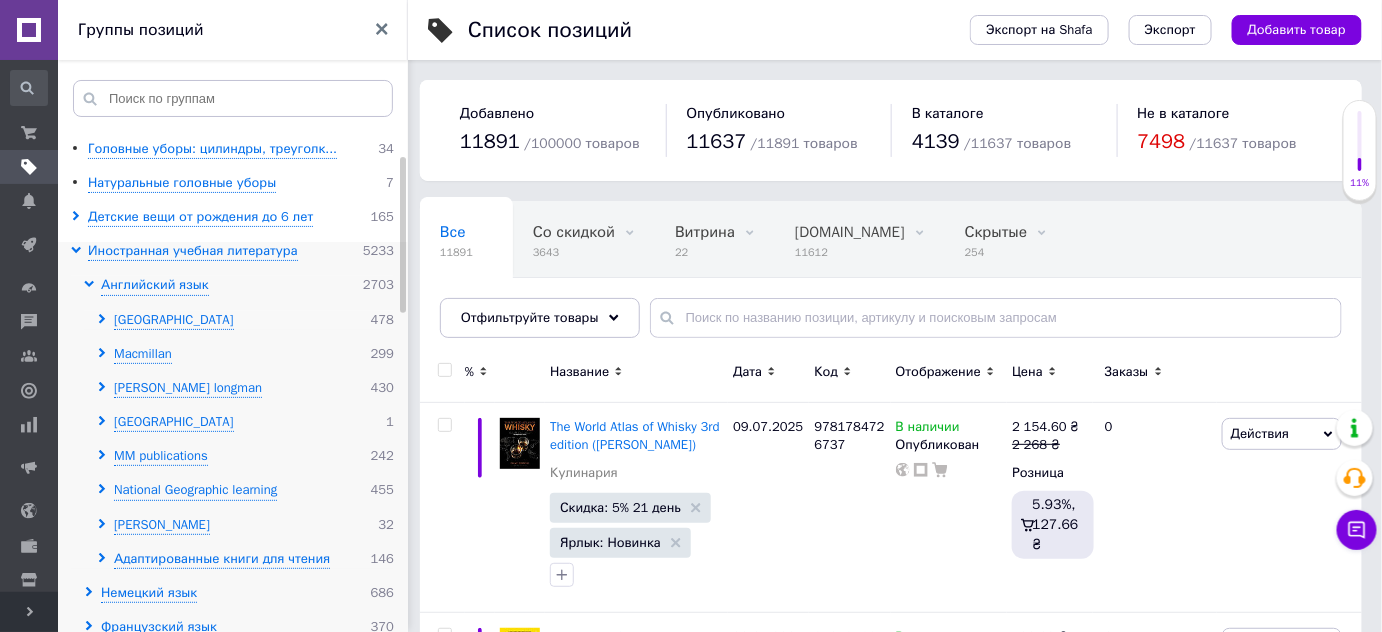click 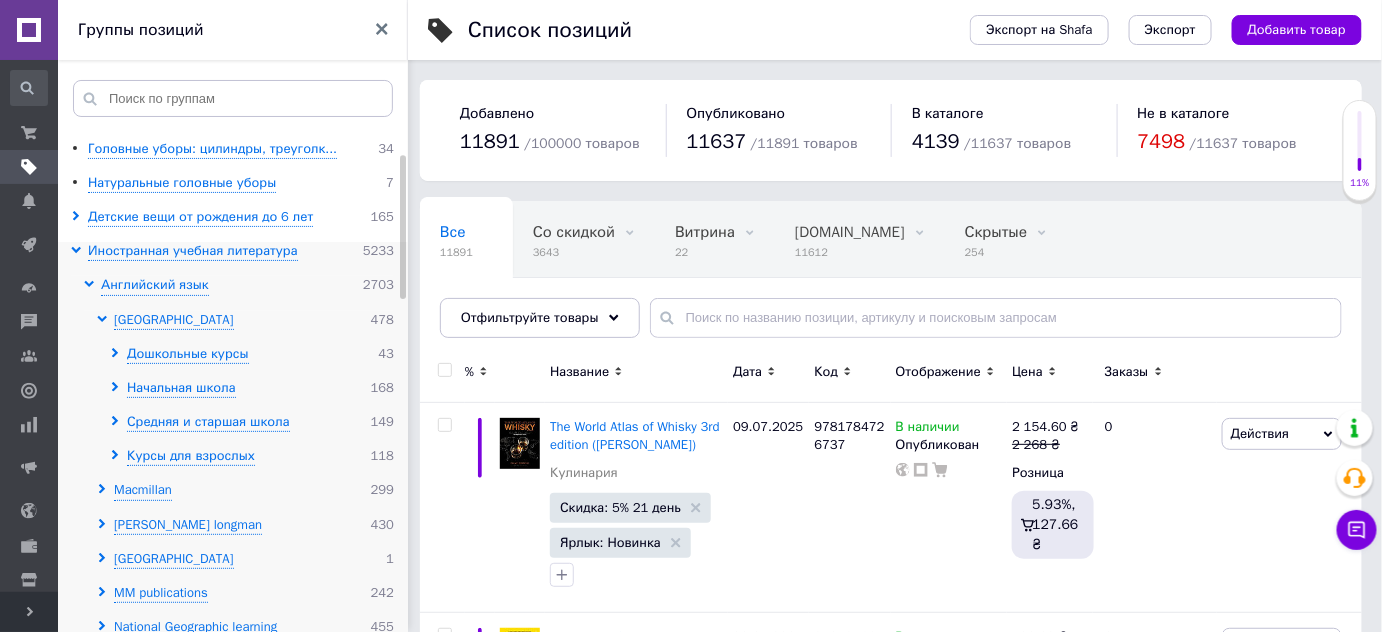 scroll, scrollTop: 181, scrollLeft: 0, axis: vertical 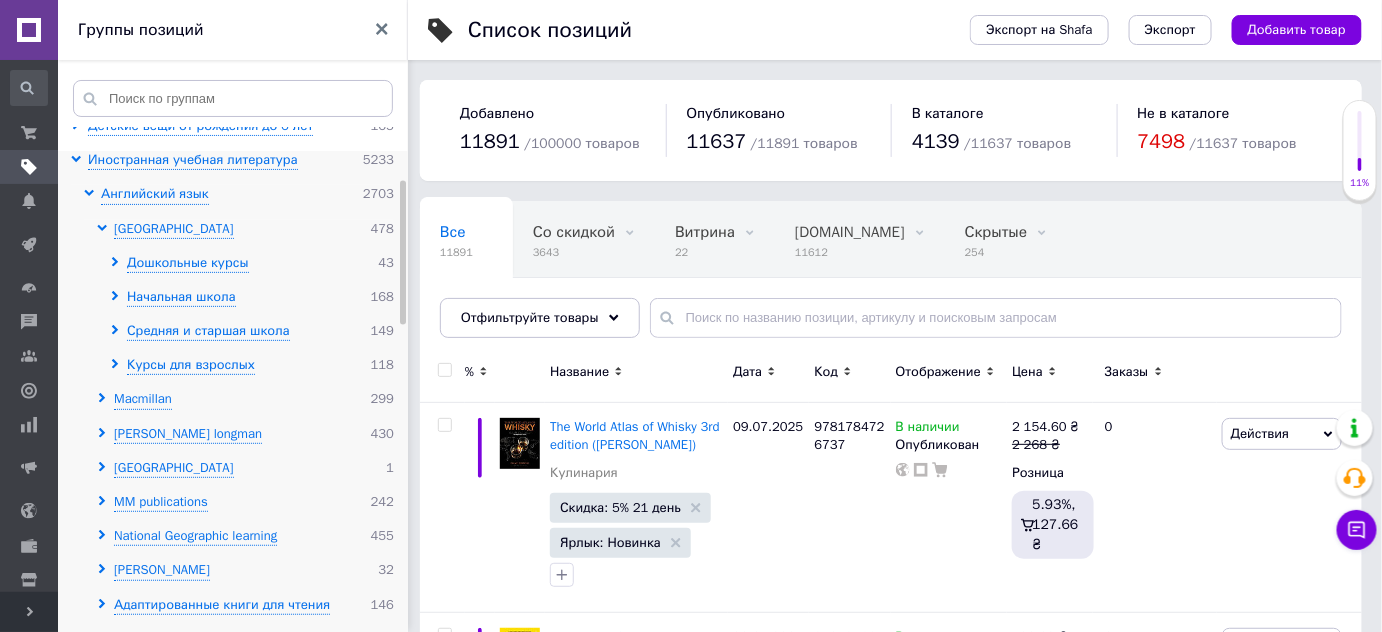 click 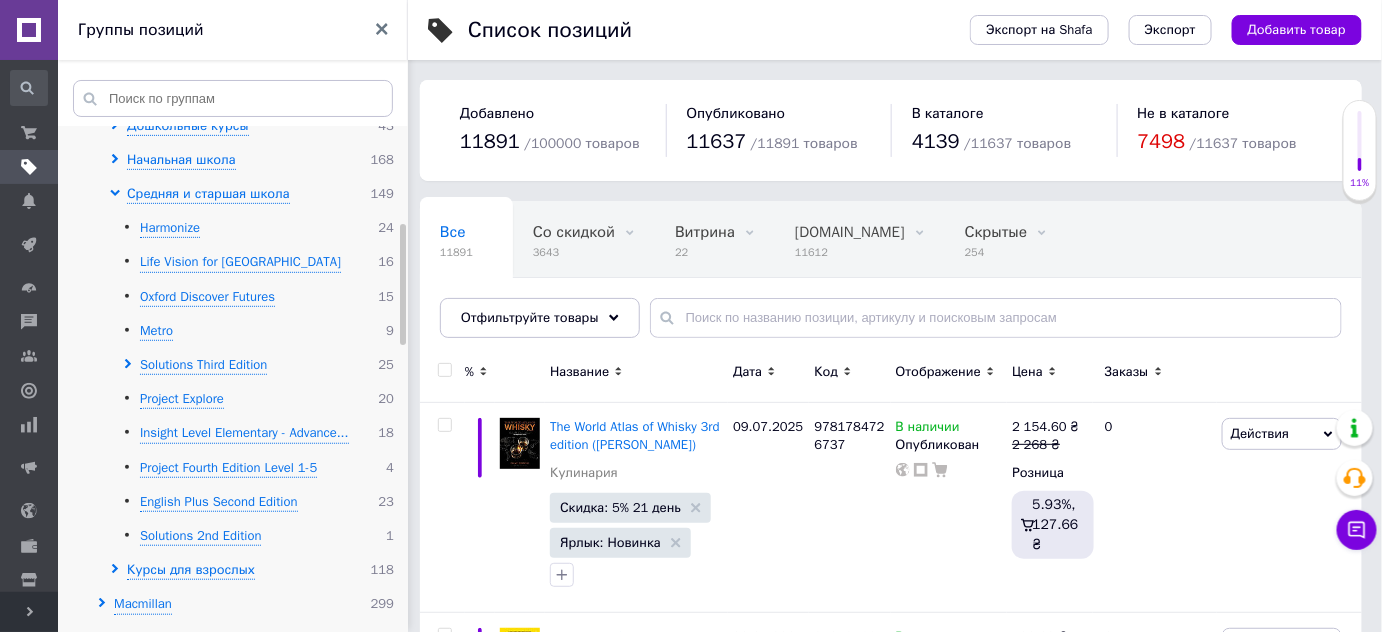 scroll, scrollTop: 454, scrollLeft: 0, axis: vertical 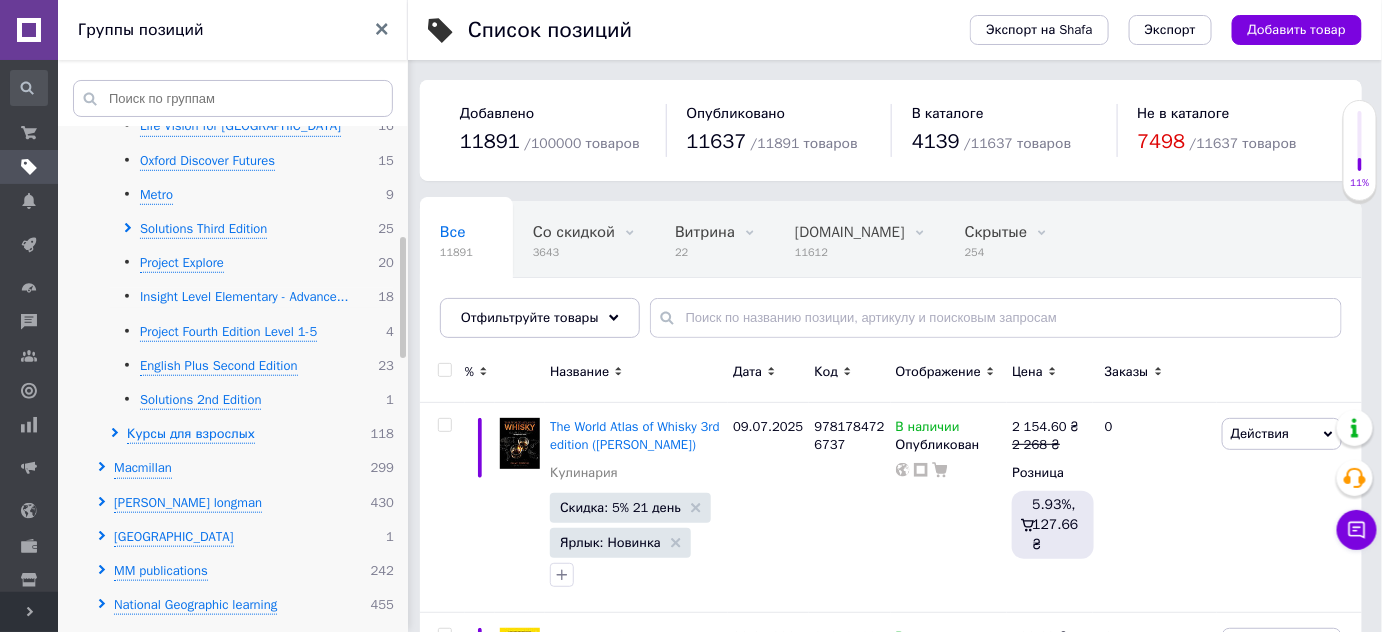 click on "Insight Level Elementary - Advance..." at bounding box center (244, 297) 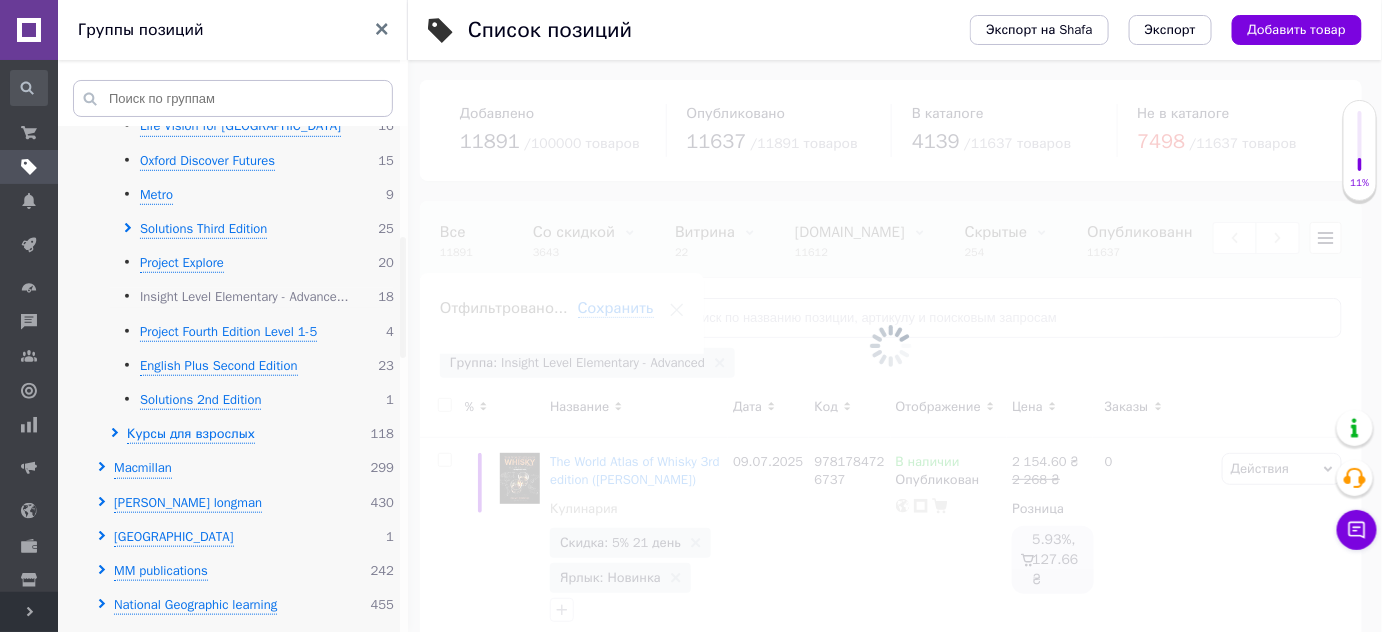 scroll, scrollTop: 0, scrollLeft: 261, axis: horizontal 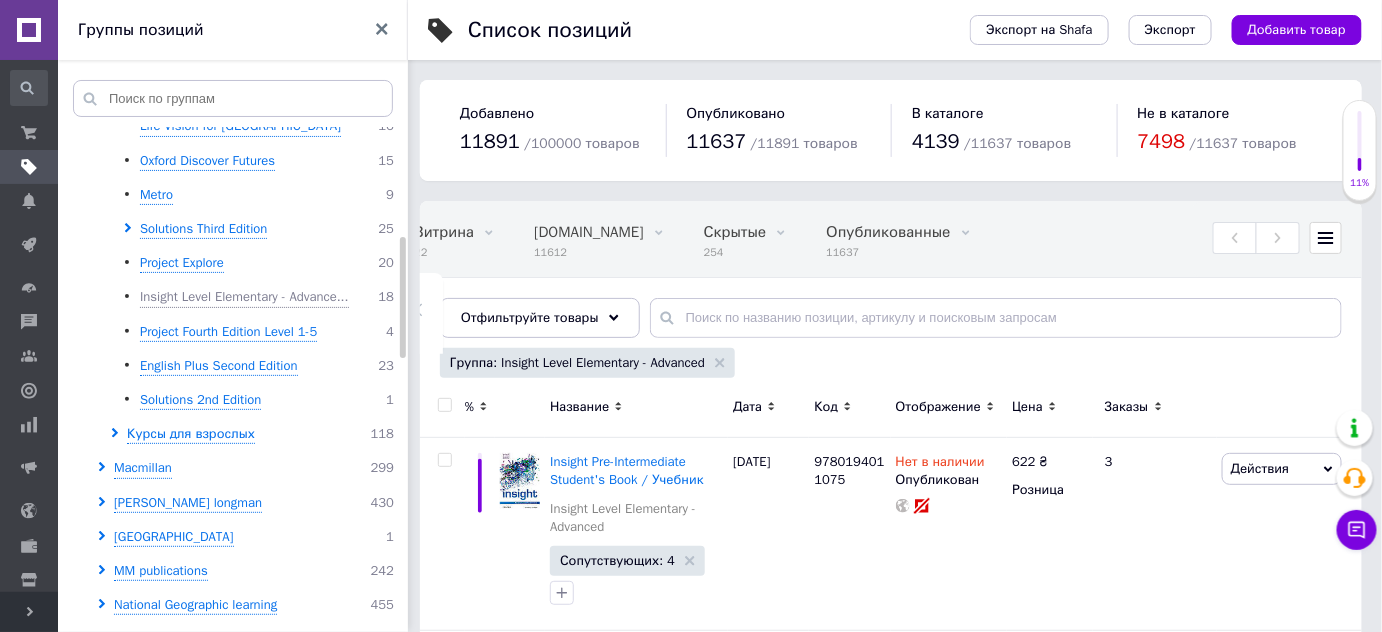 click 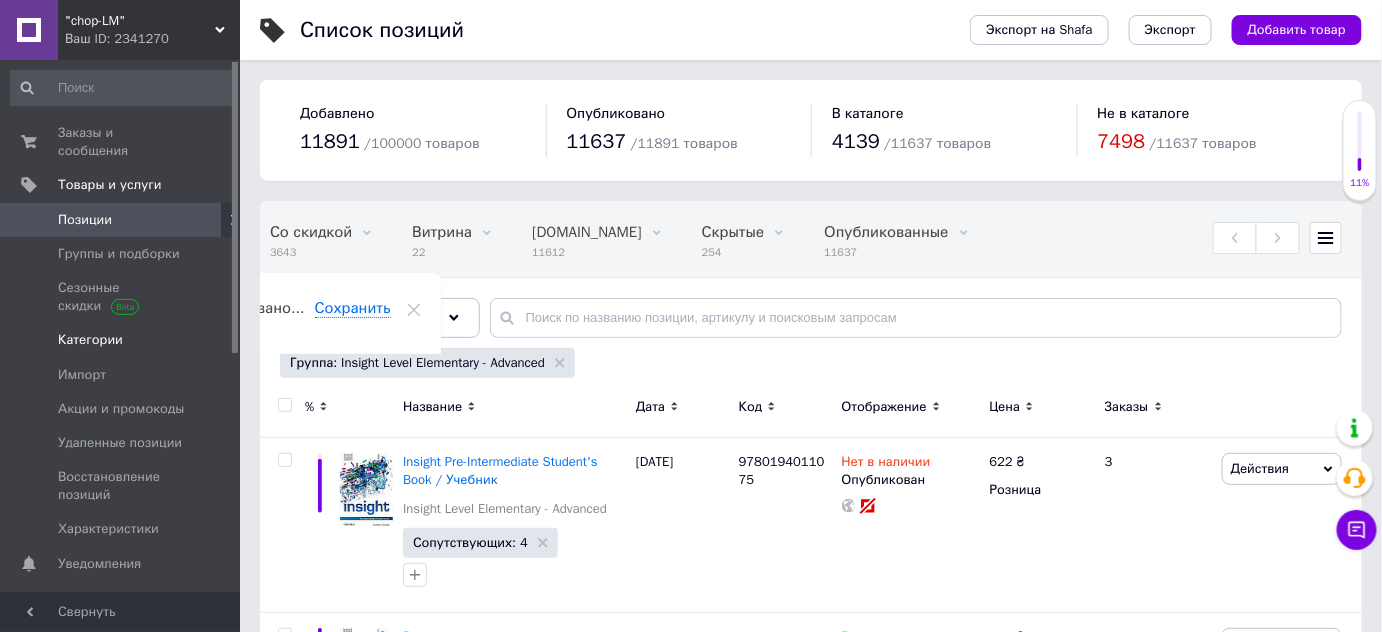 scroll, scrollTop: 0, scrollLeft: 101, axis: horizontal 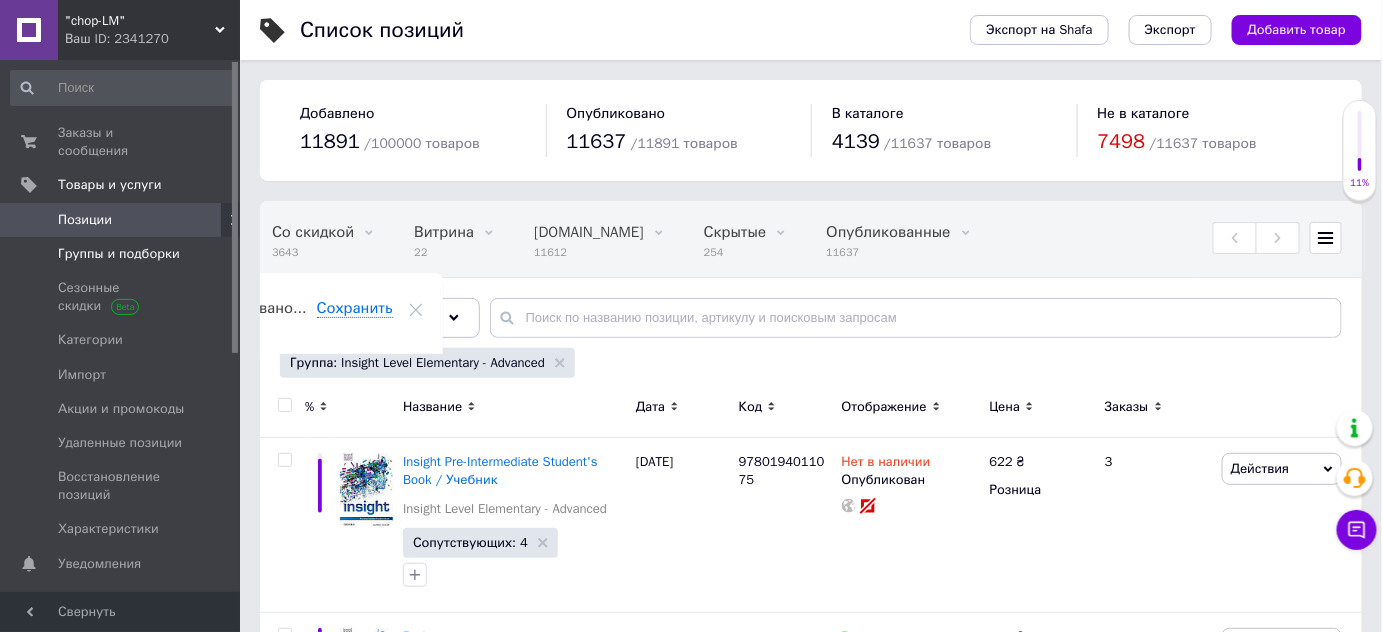 click on "Группы и подборки" at bounding box center [119, 254] 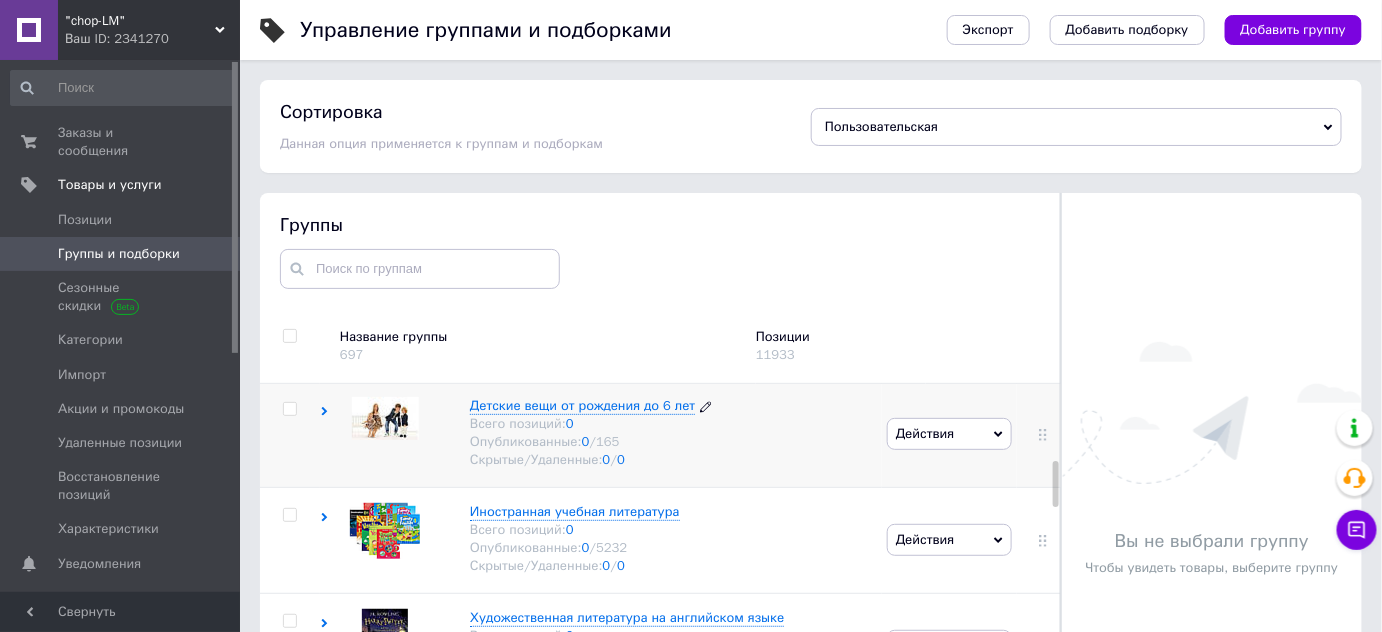 scroll, scrollTop: 636, scrollLeft: 0, axis: vertical 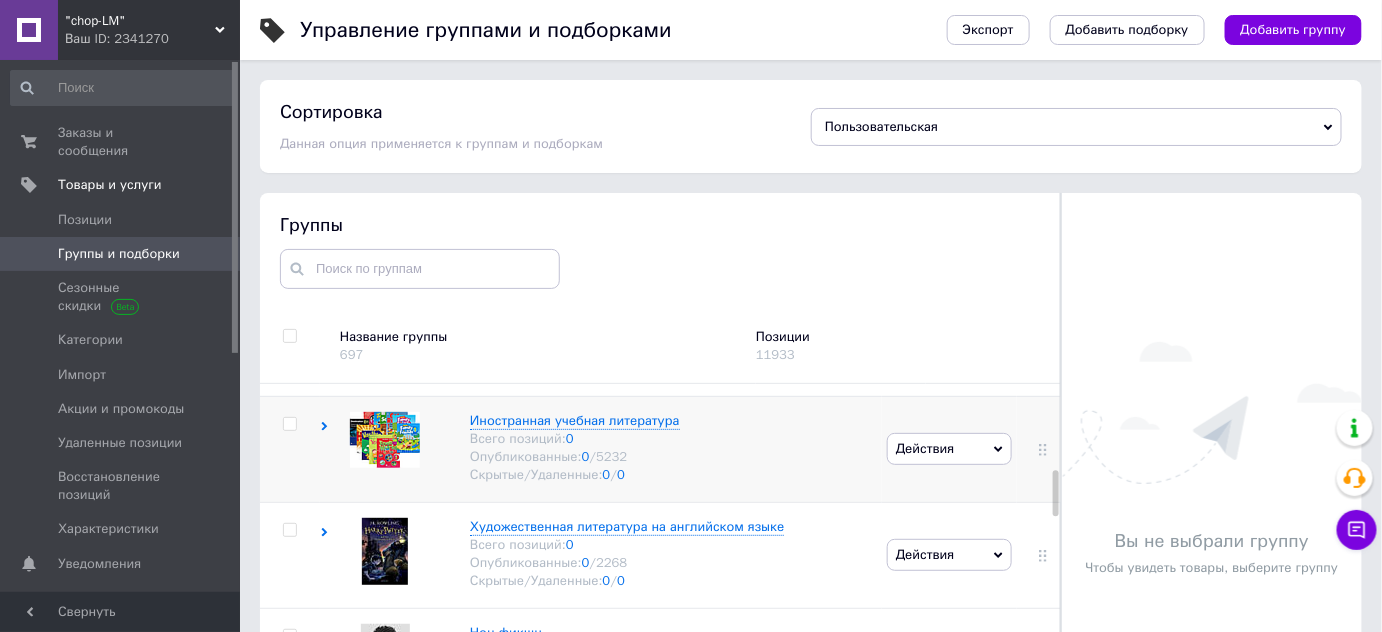 click 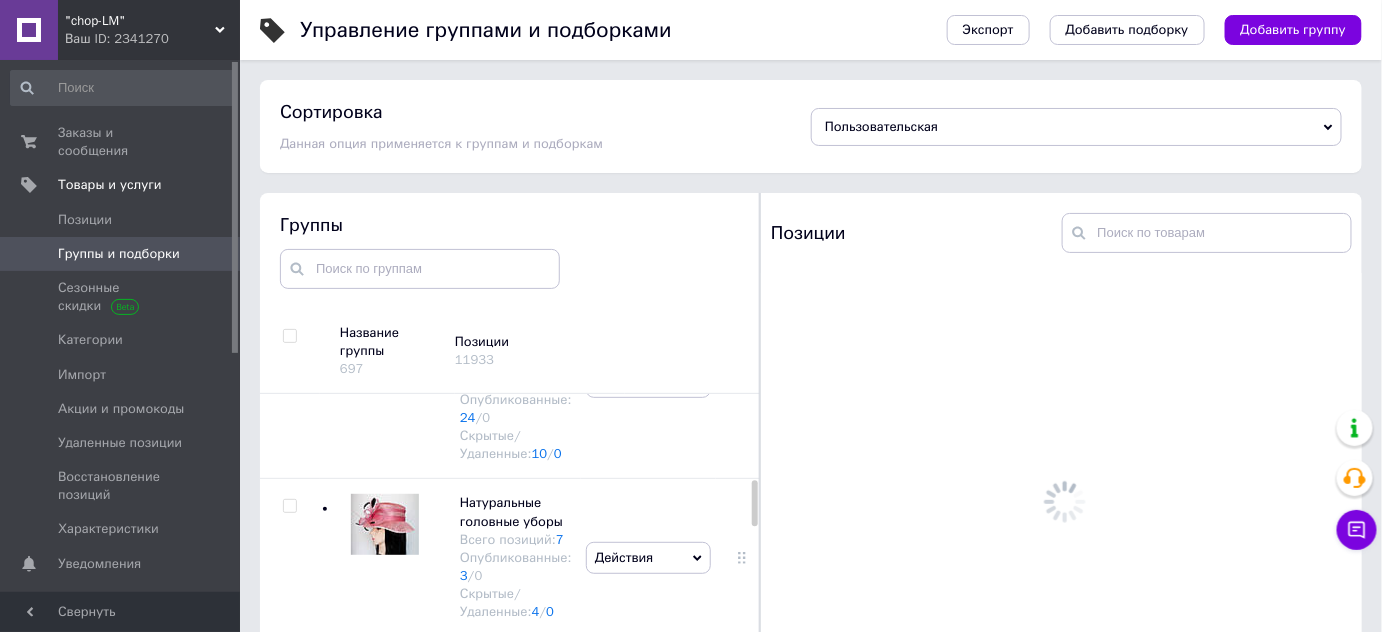 scroll, scrollTop: 949, scrollLeft: 0, axis: vertical 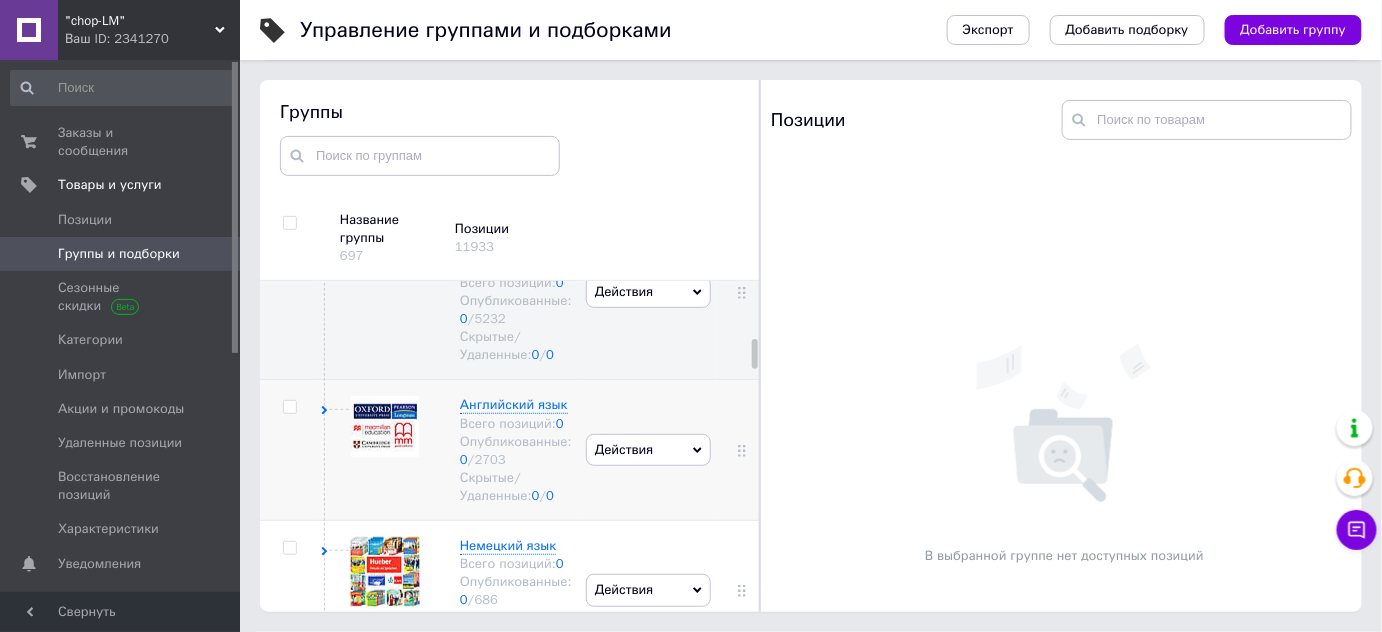 click 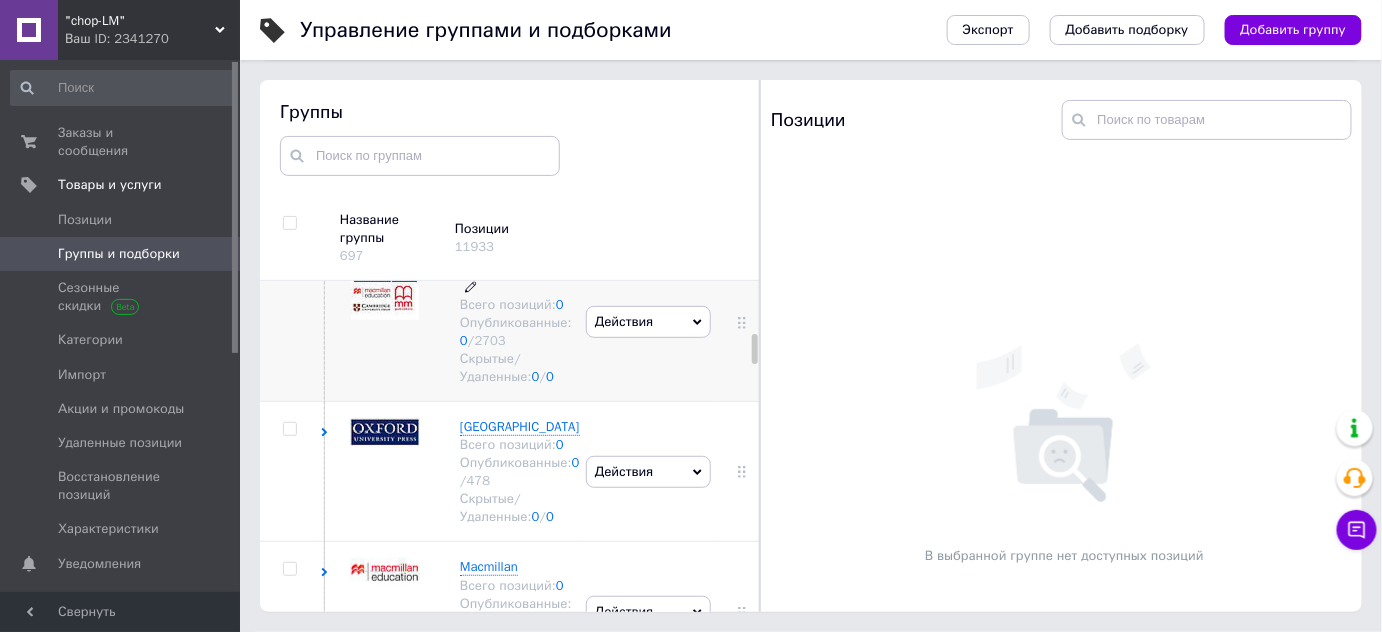 scroll, scrollTop: 1313, scrollLeft: 0, axis: vertical 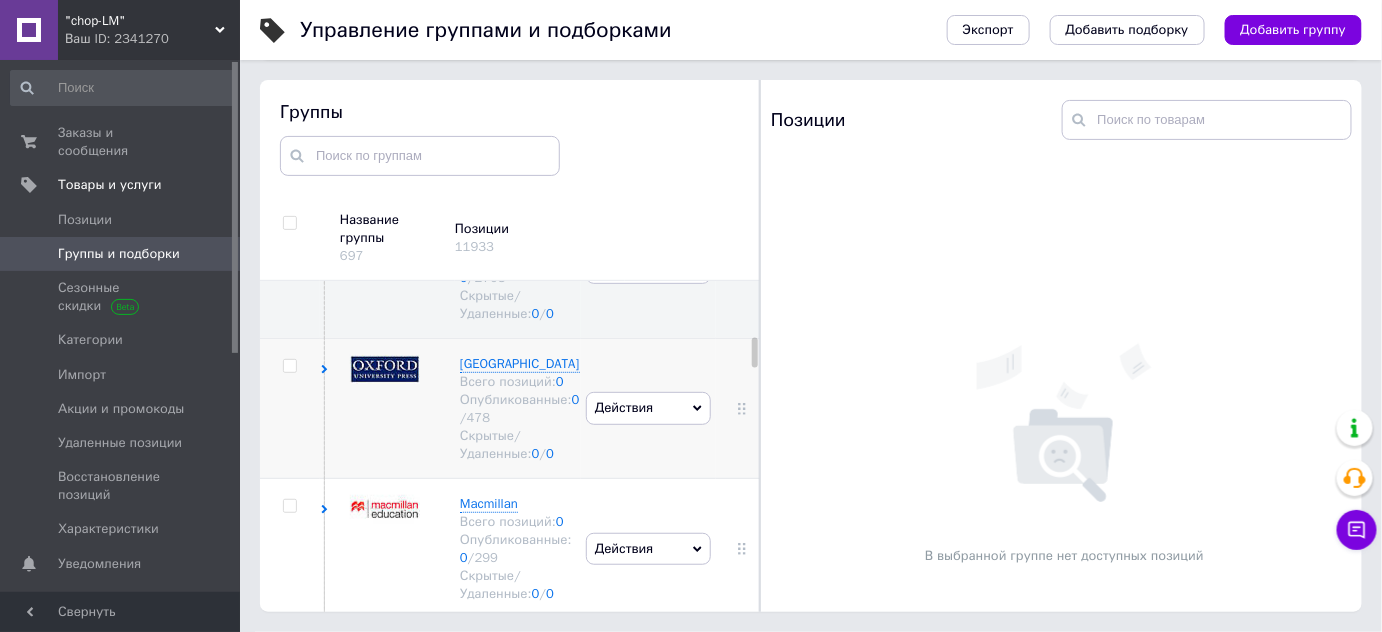 click 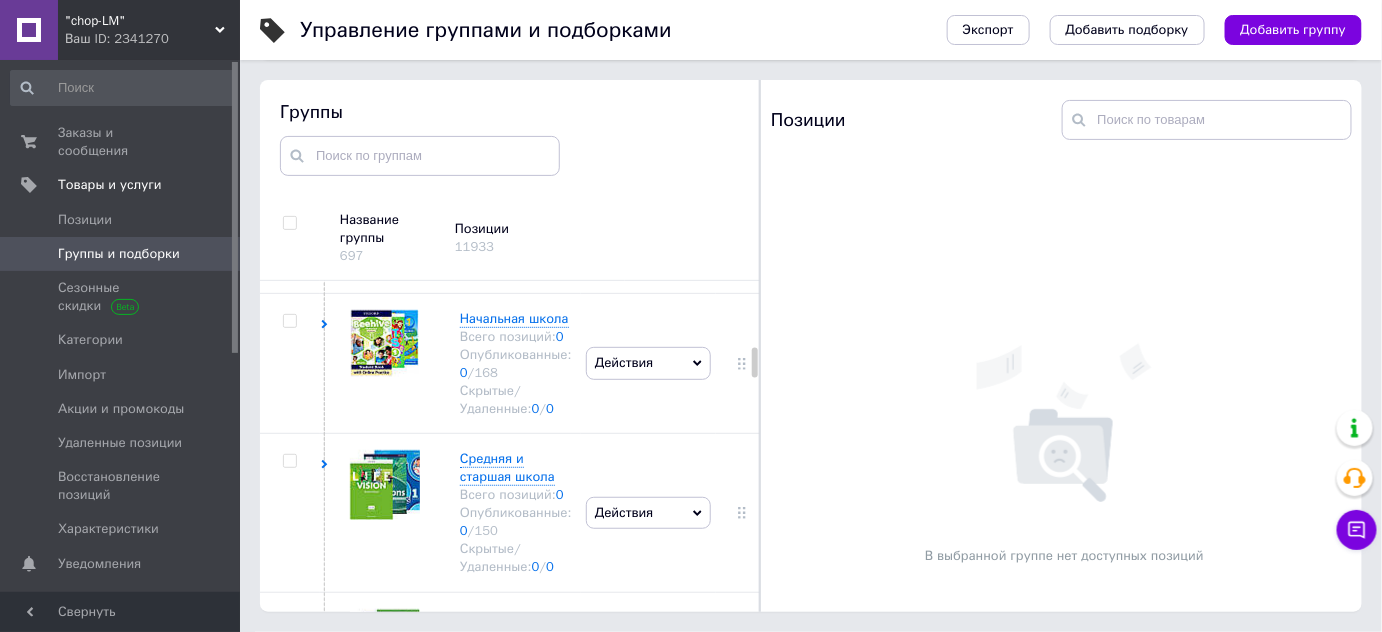 scroll, scrollTop: 1677, scrollLeft: 0, axis: vertical 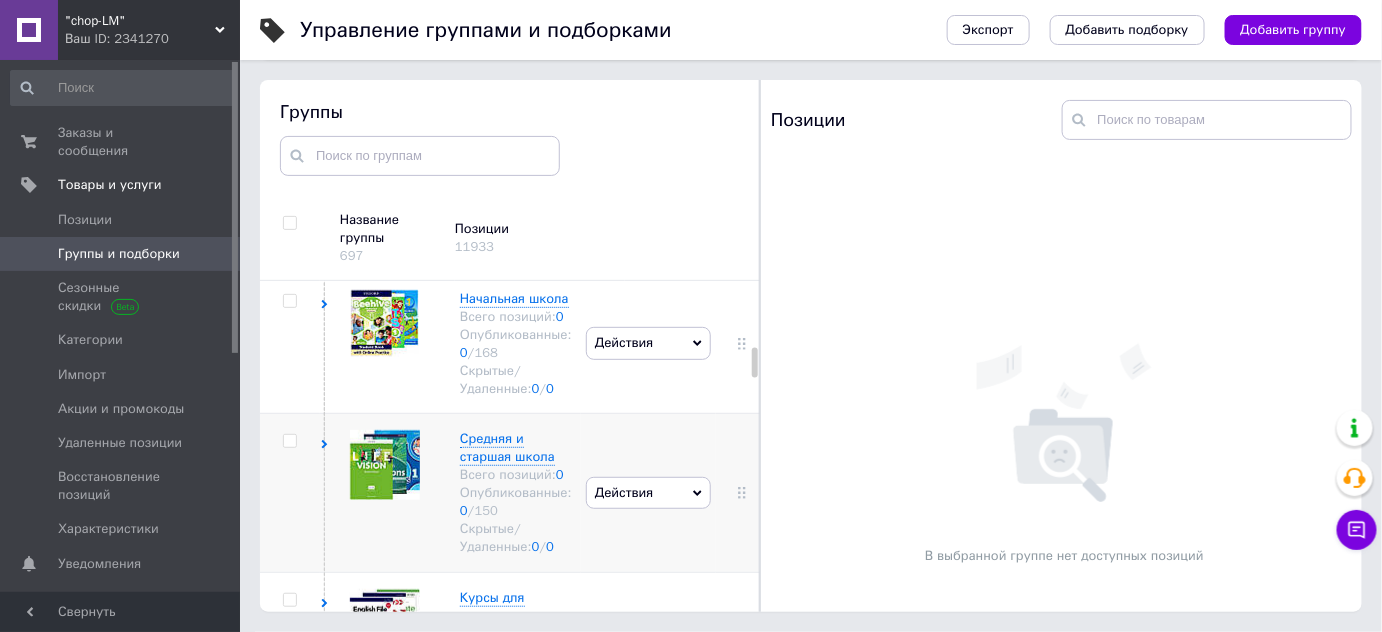 click 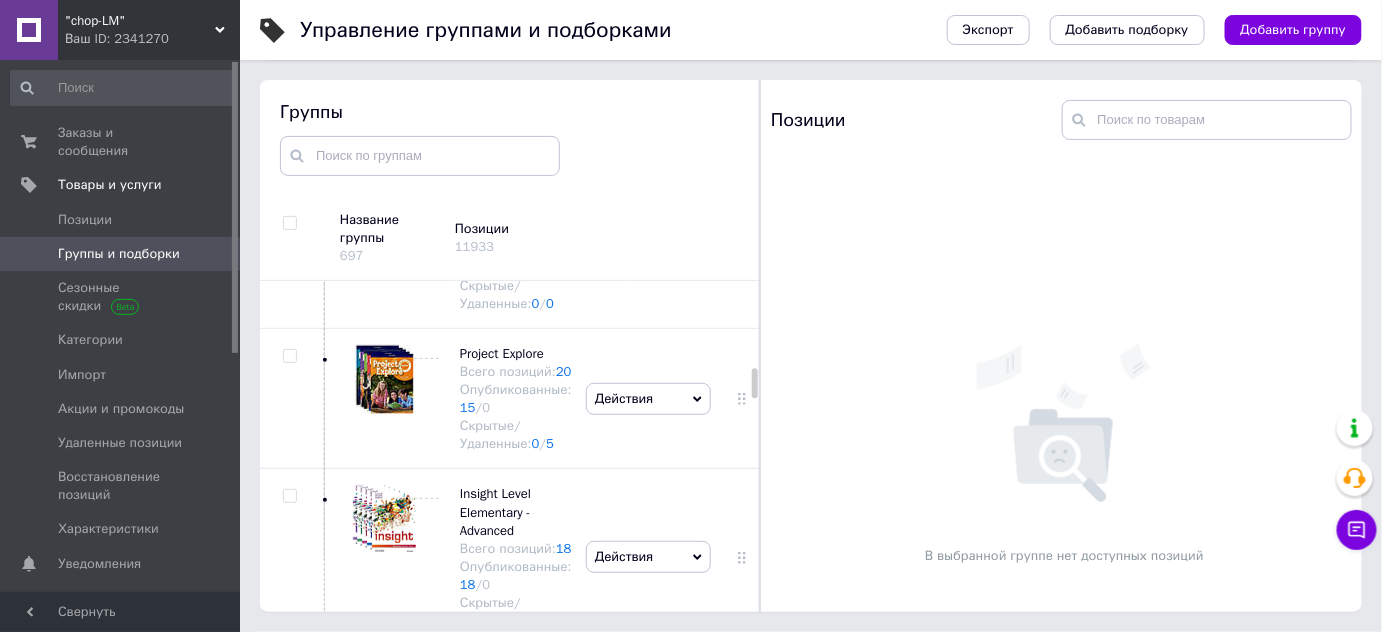 scroll, scrollTop: 2768, scrollLeft: 0, axis: vertical 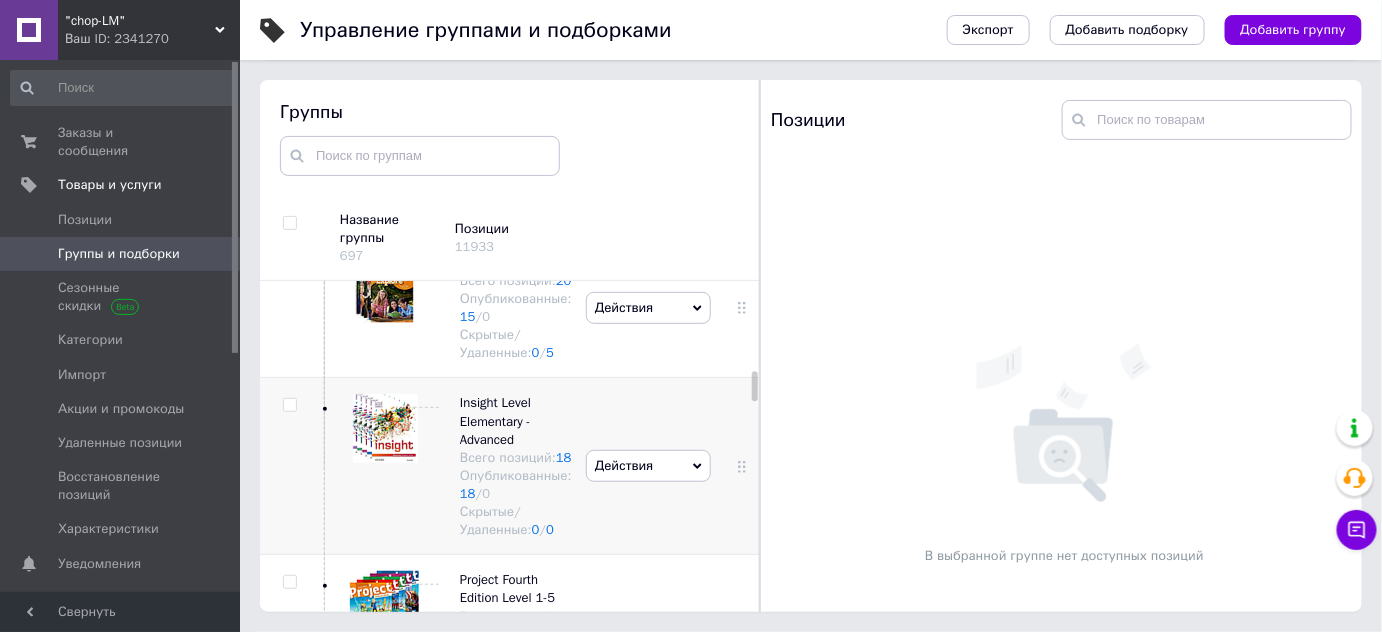 click on "Действия" at bounding box center [624, 465] 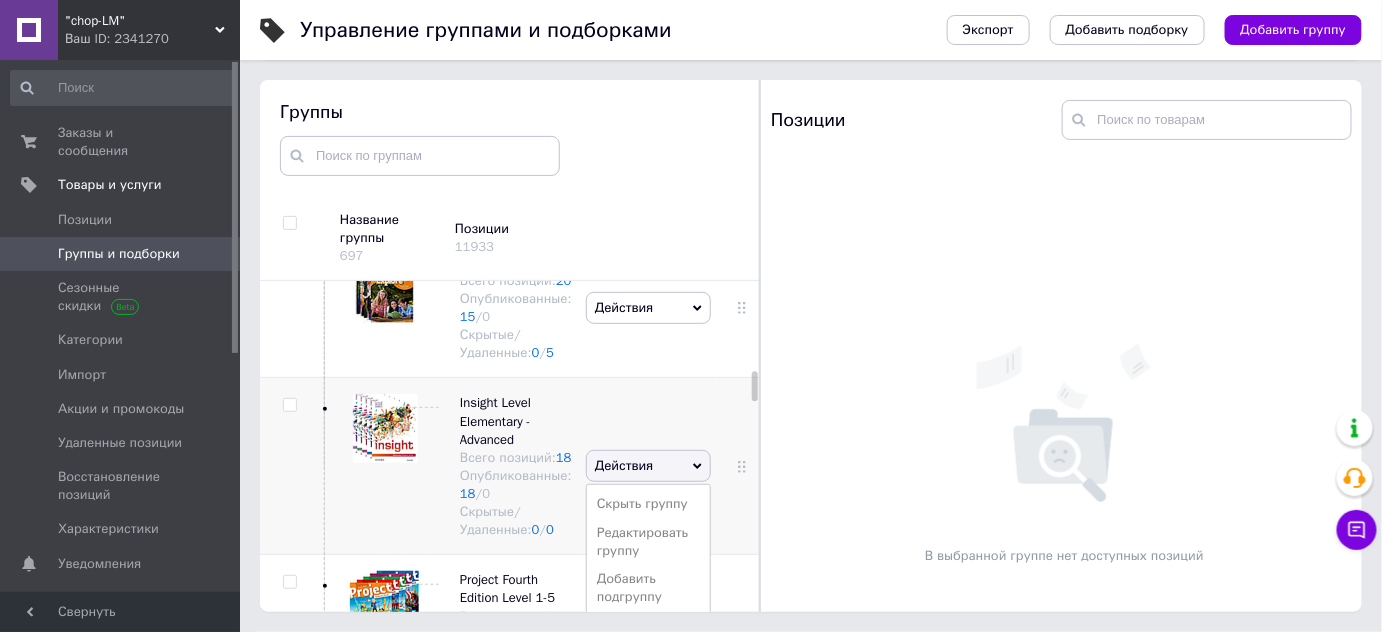 scroll, scrollTop: 2949, scrollLeft: 0, axis: vertical 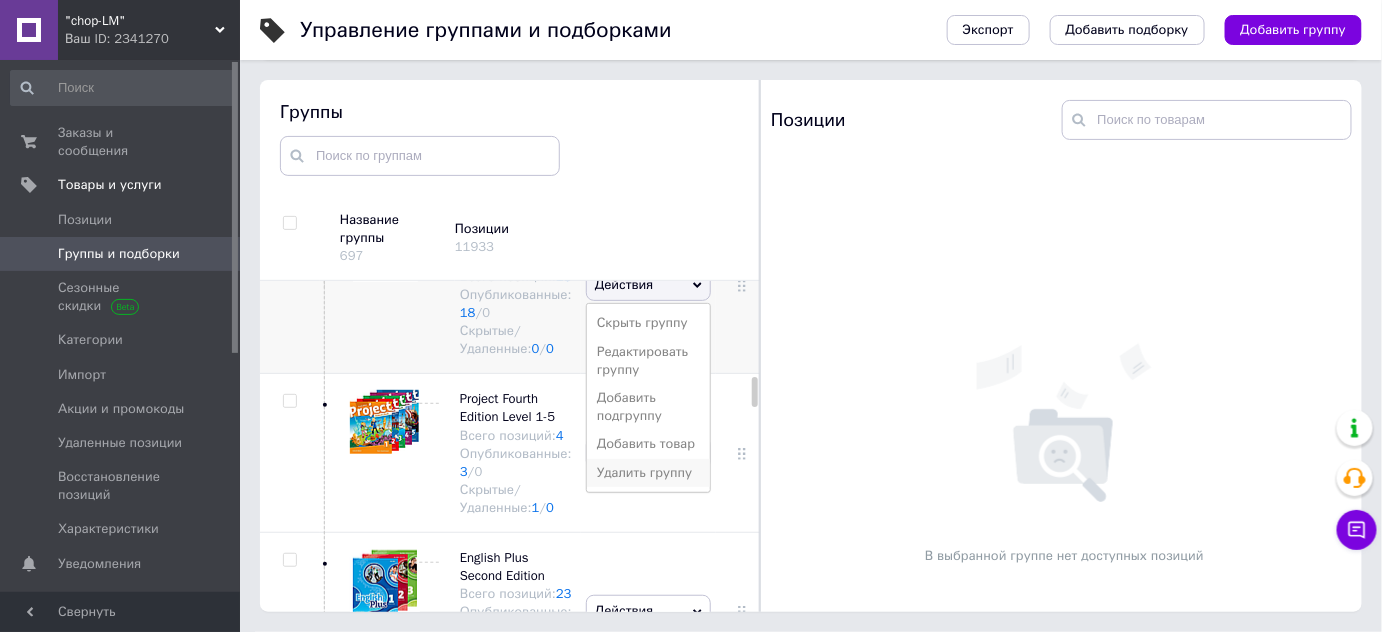 click on "Удалить группу" at bounding box center [648, 473] 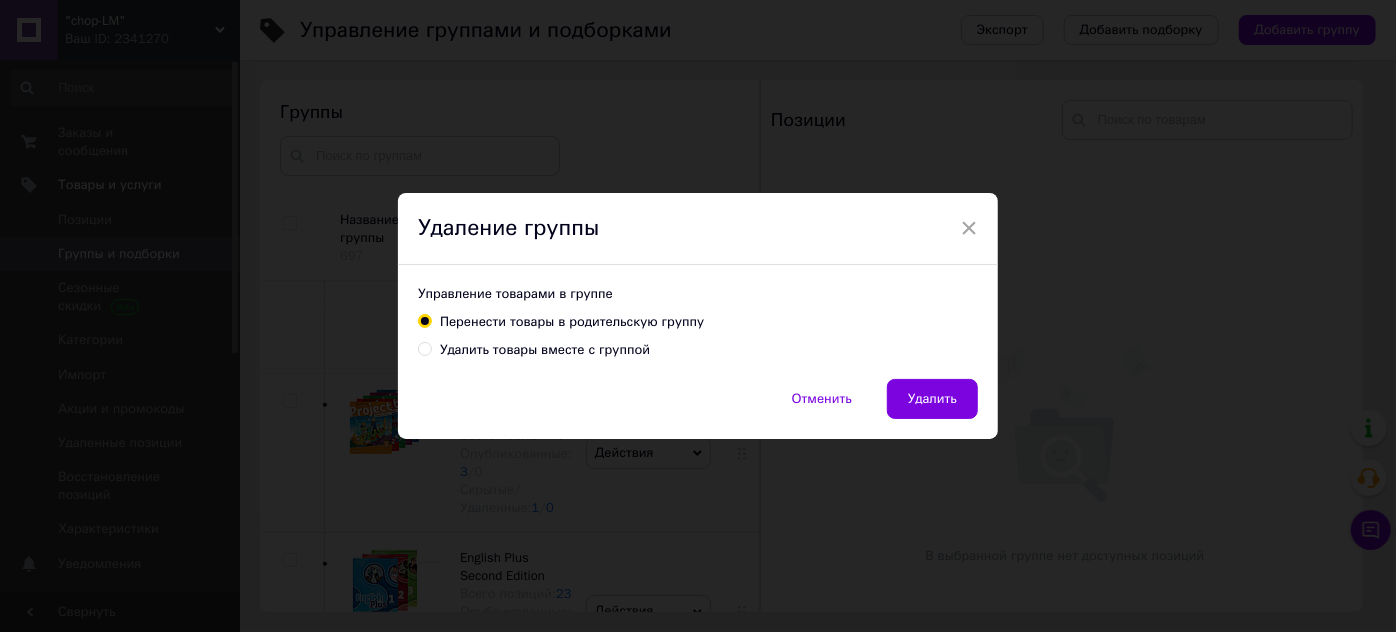 click on "Удалить товары вместе с группой" at bounding box center [424, 348] 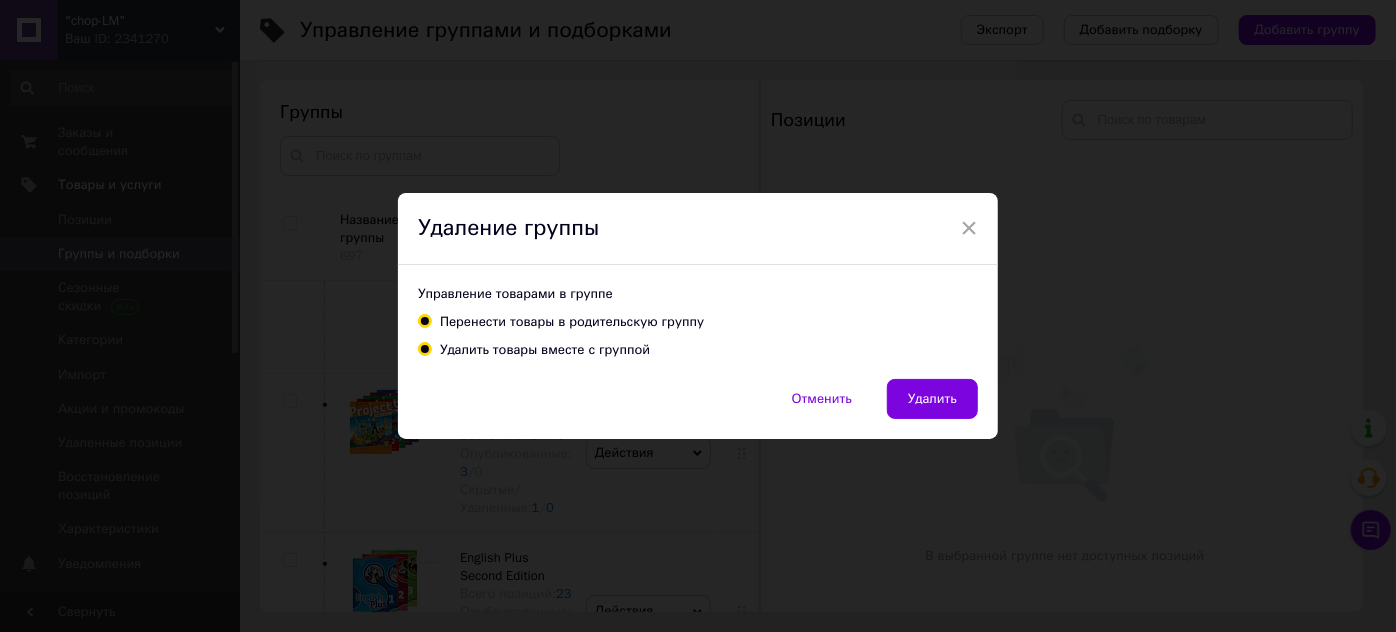 radio on "true" 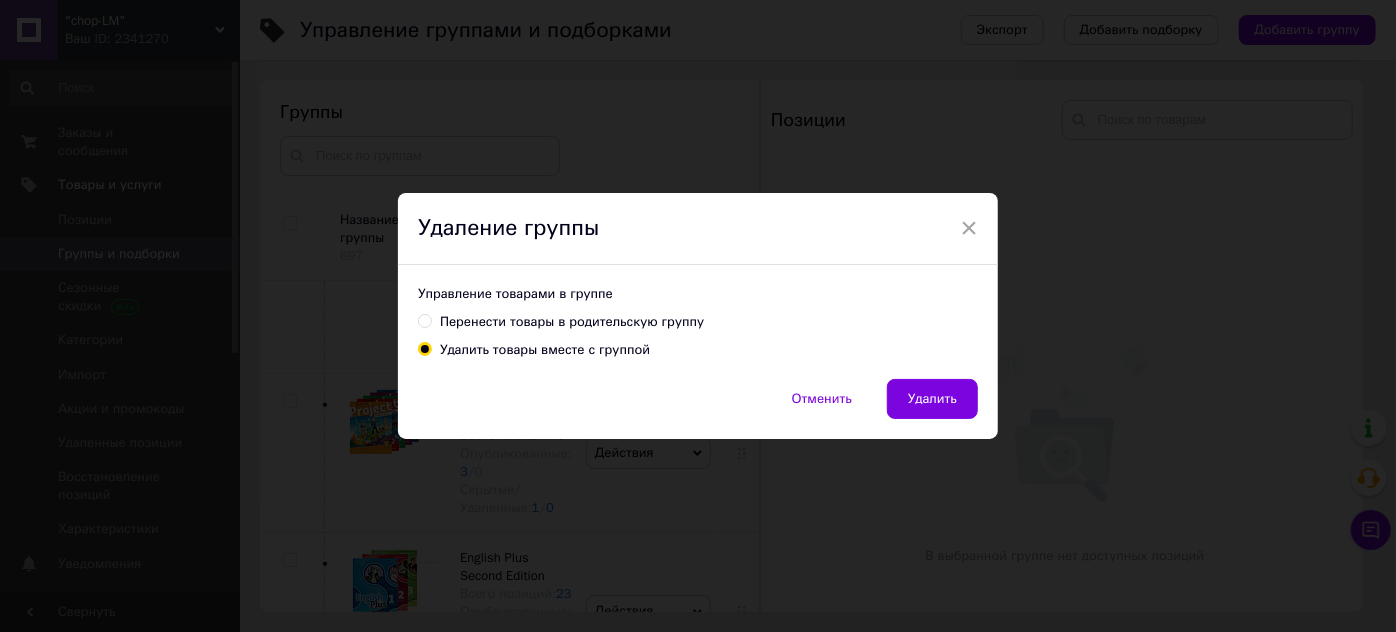 click on "Удалить" at bounding box center (932, 399) 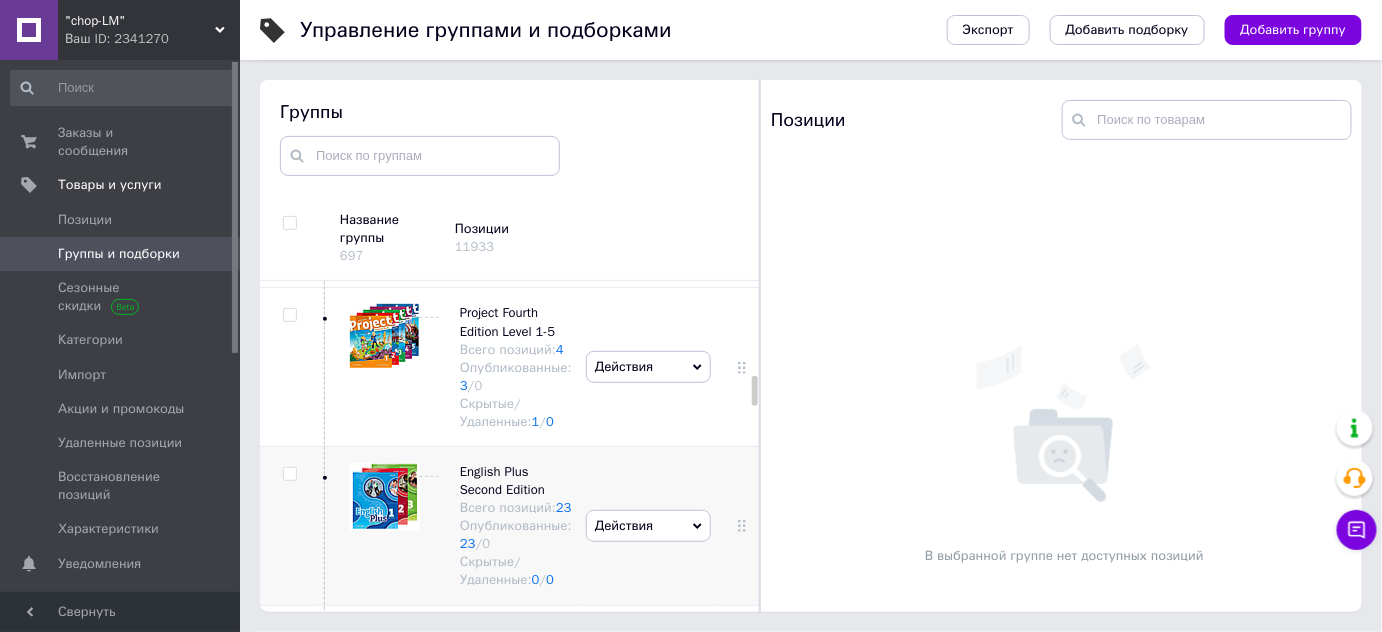 scroll, scrollTop: 2768, scrollLeft: 0, axis: vertical 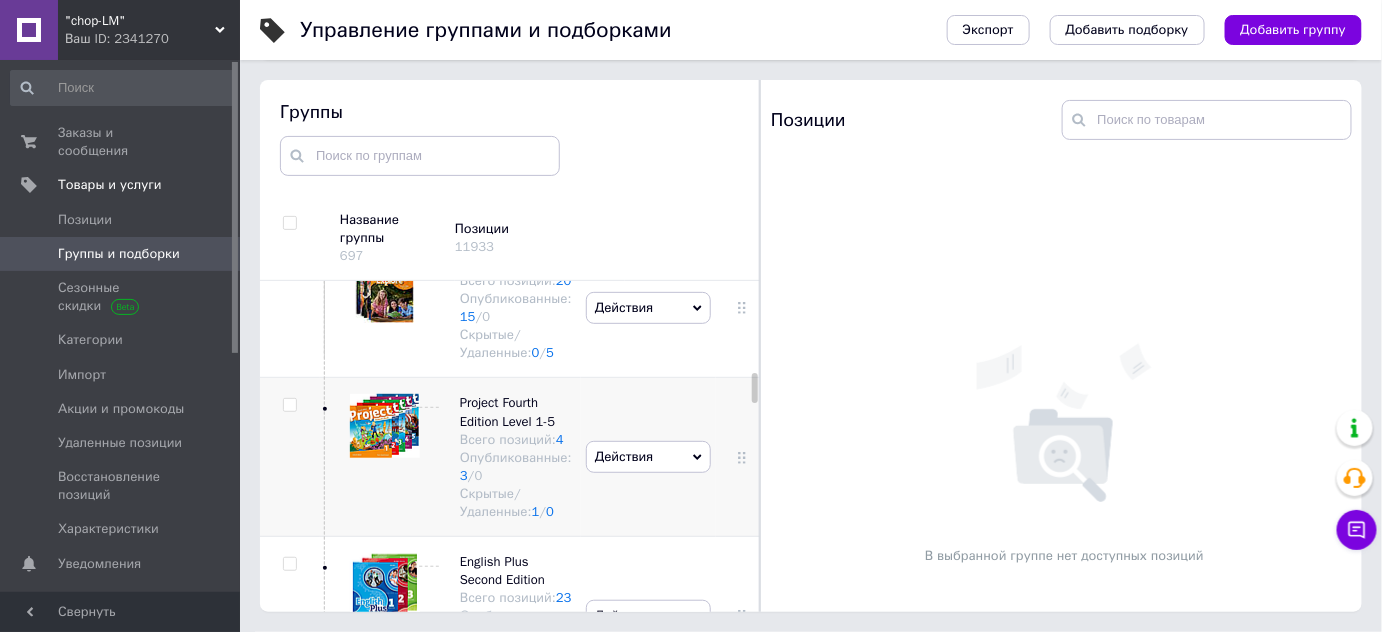 click on "Действия" at bounding box center [624, 456] 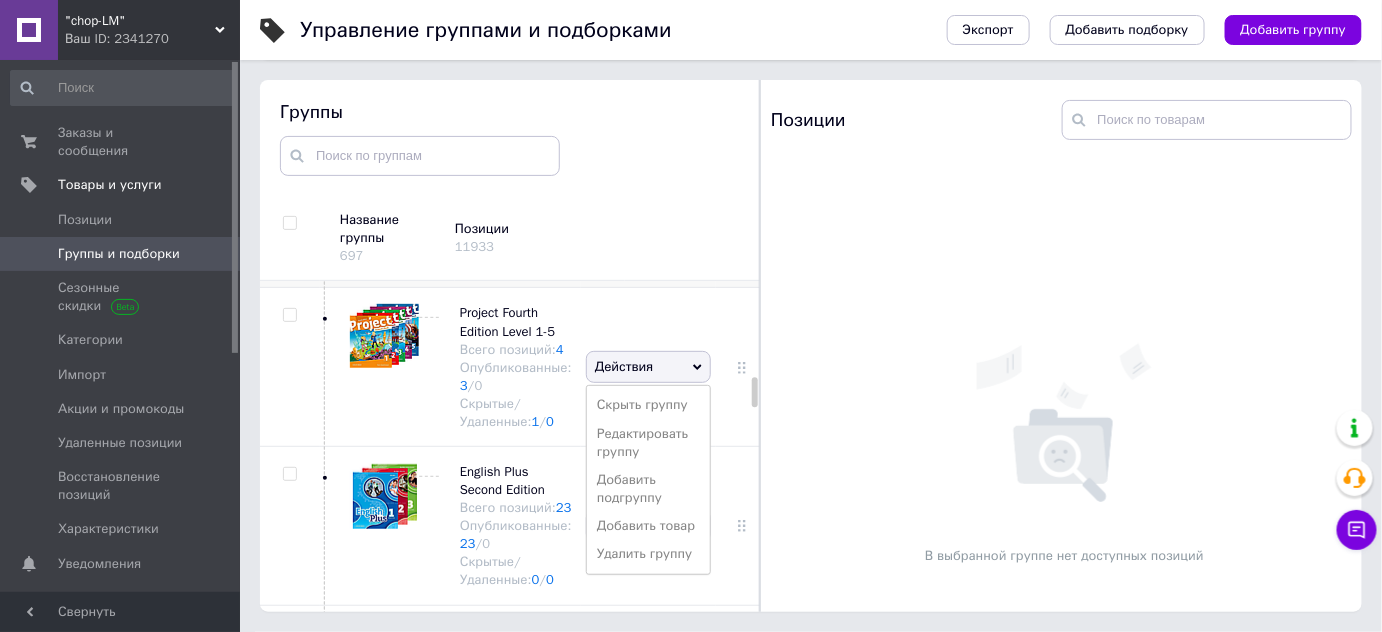 scroll, scrollTop: 2949, scrollLeft: 0, axis: vertical 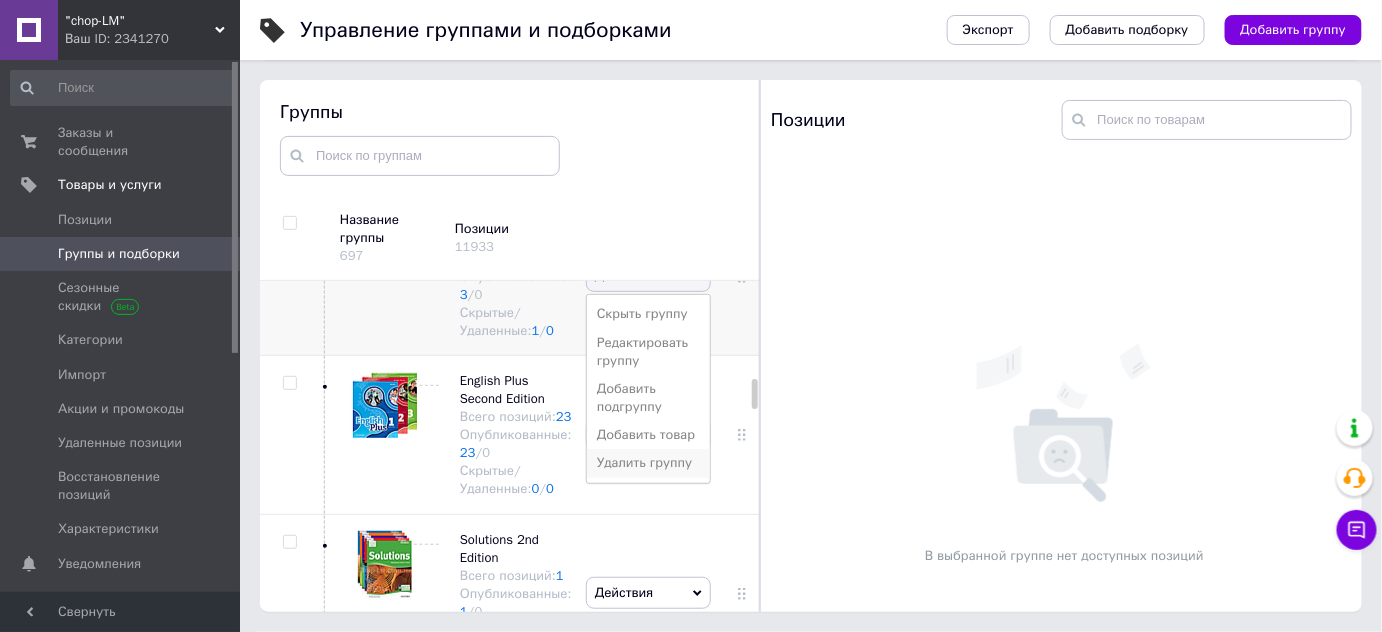 click on "Удалить группу" at bounding box center [648, 463] 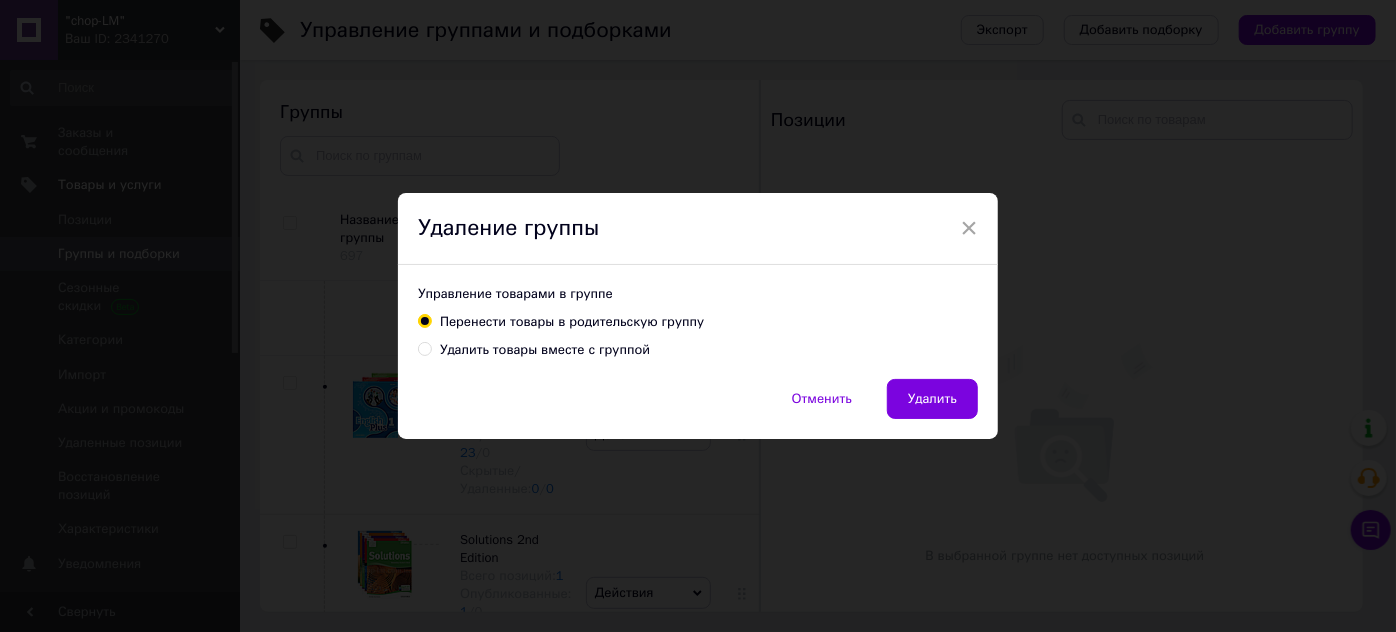 click on "Удалить товары вместе с группой" at bounding box center [424, 348] 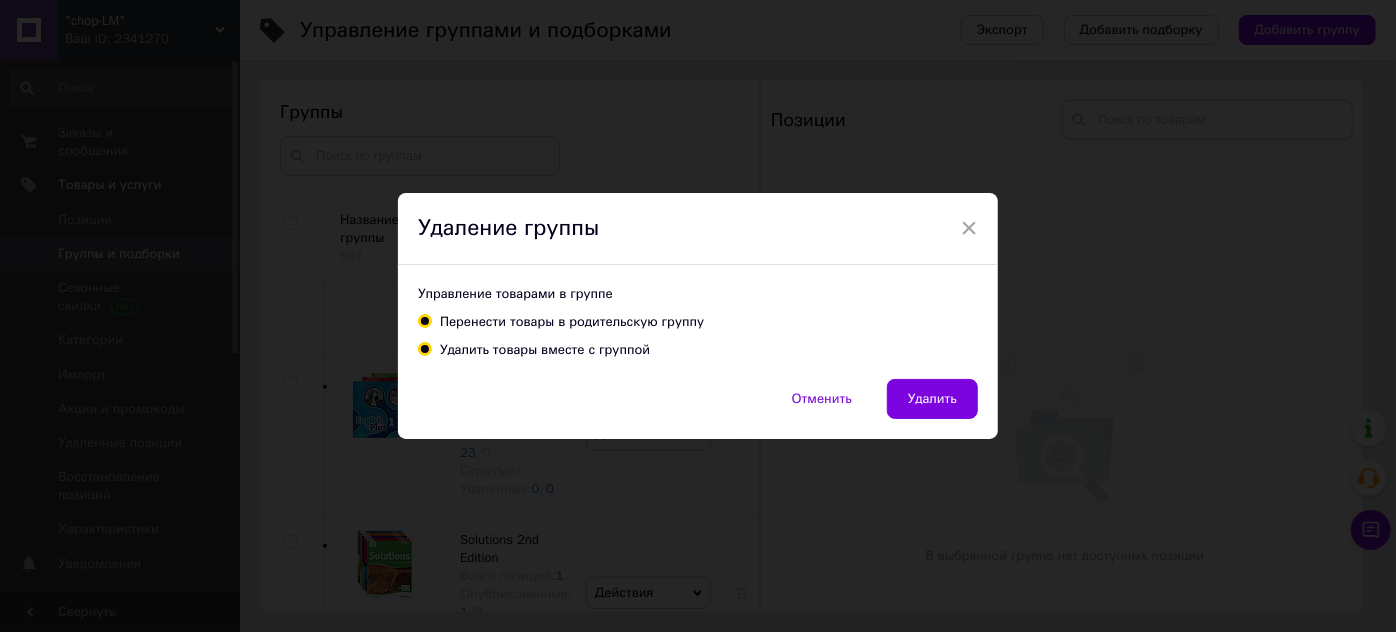 radio on "true" 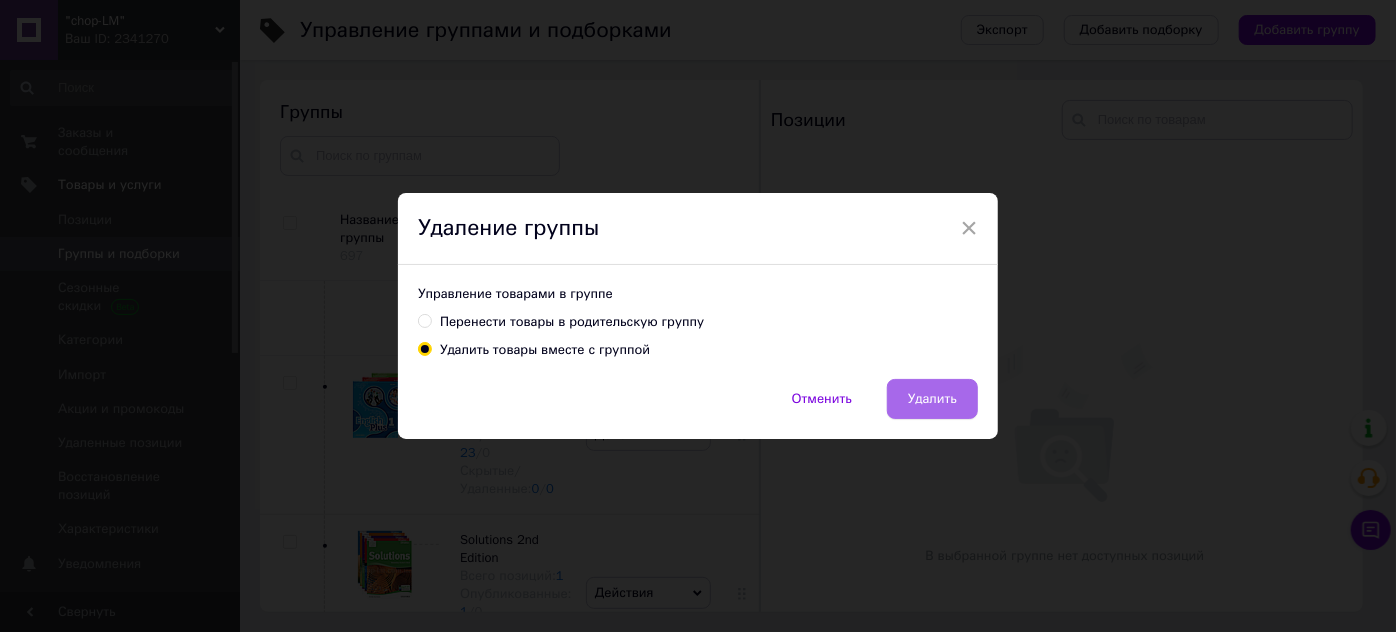 click on "Удалить" at bounding box center [932, 399] 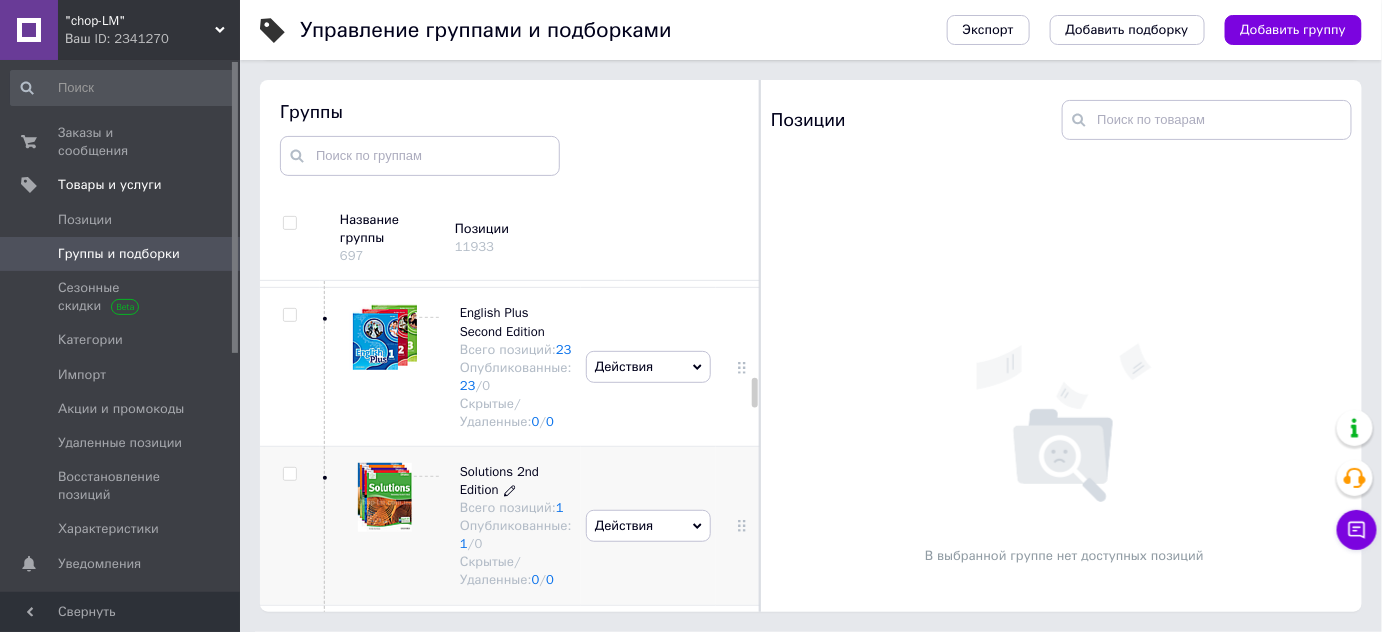 scroll, scrollTop: 2949, scrollLeft: 0, axis: vertical 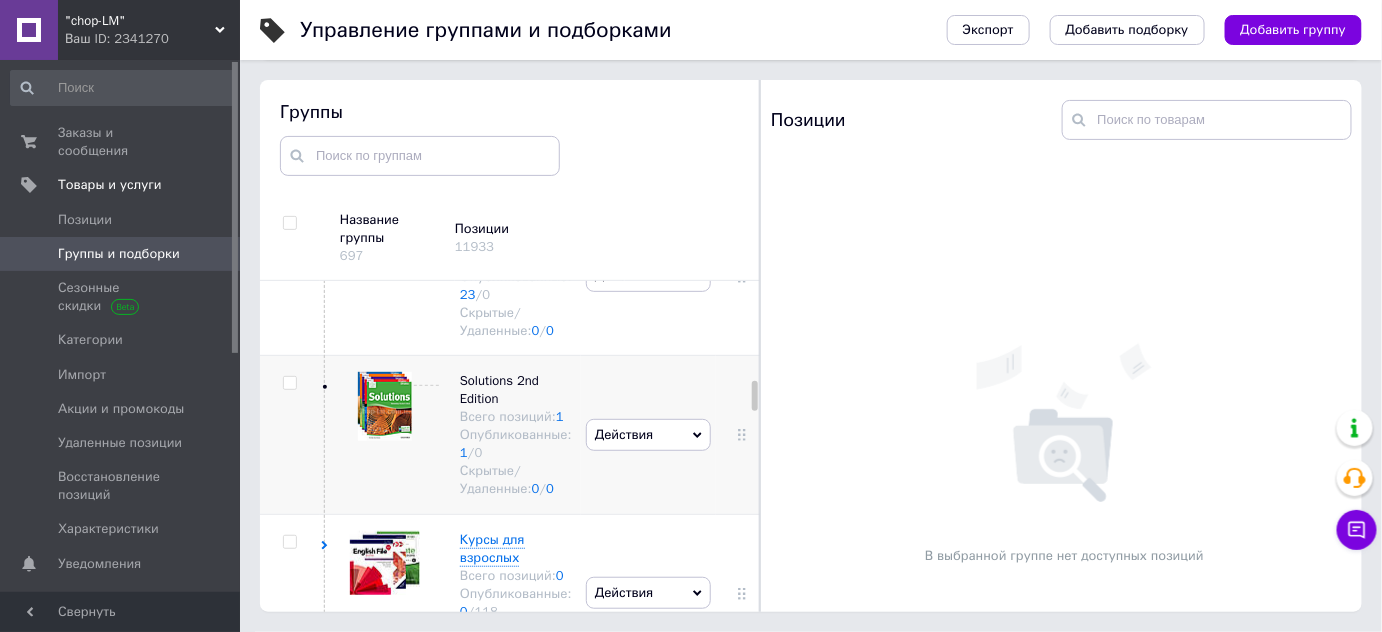 click on "Действия" at bounding box center (648, 435) 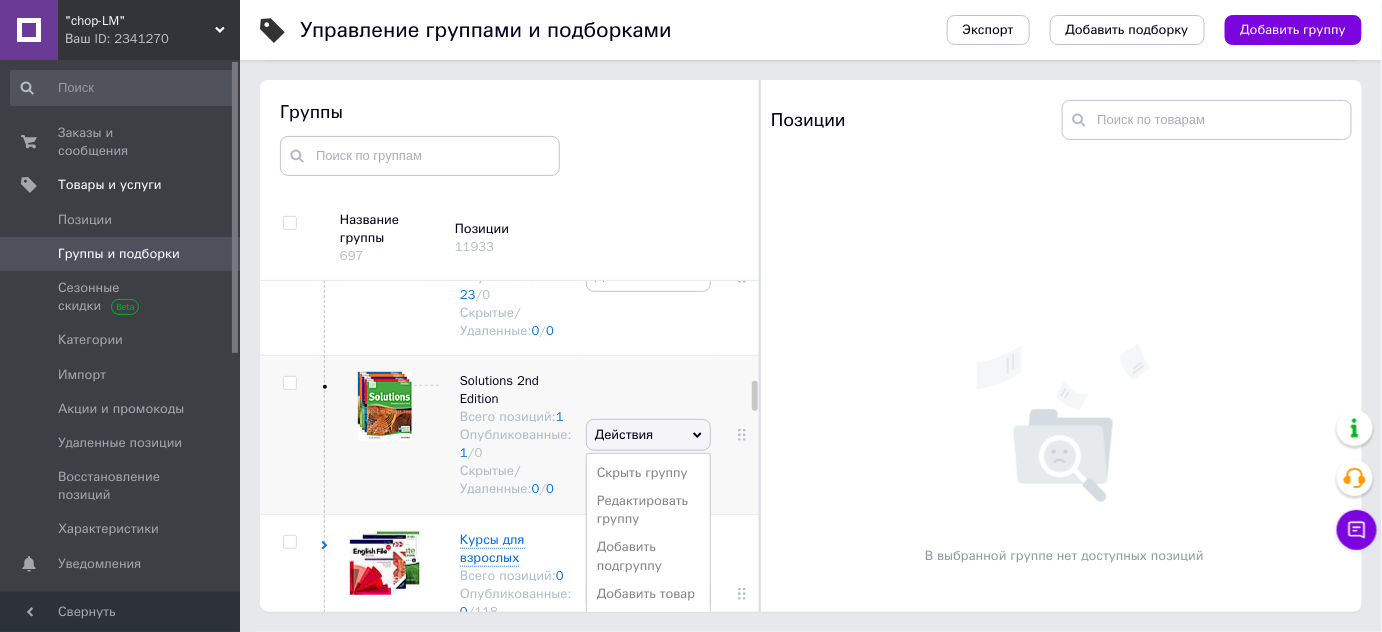 scroll, scrollTop: 3040, scrollLeft: 0, axis: vertical 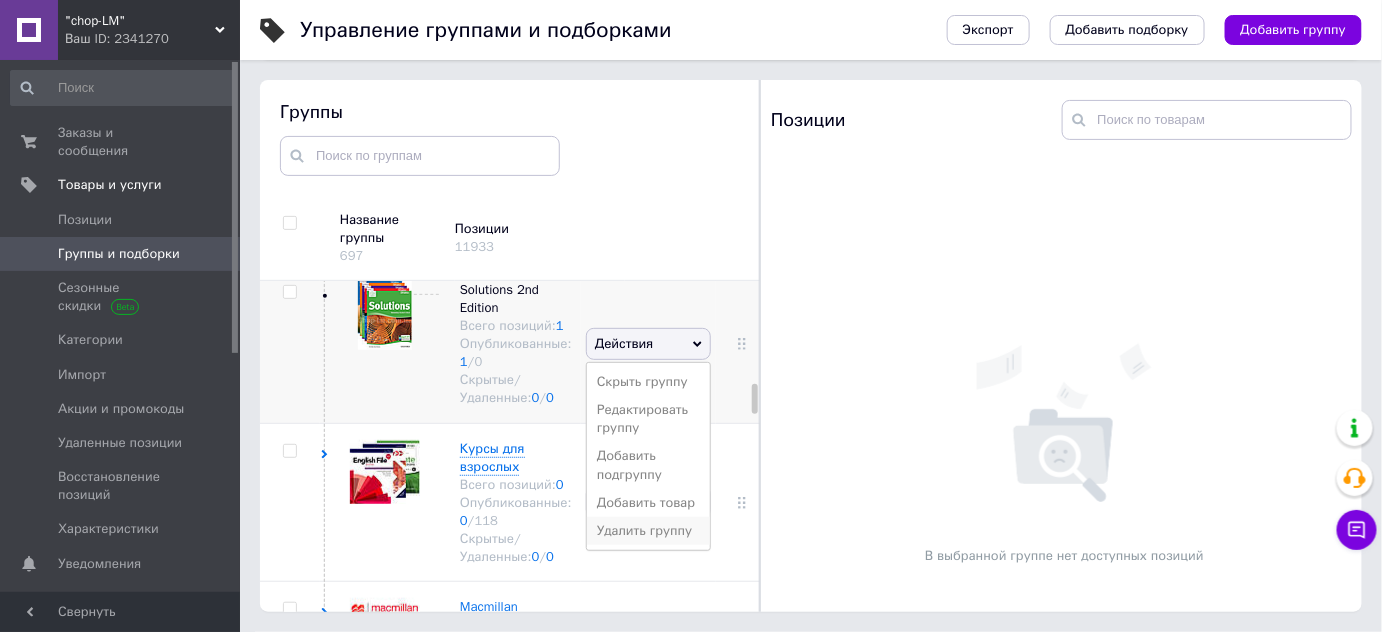 click on "Удалить группу" at bounding box center [648, 531] 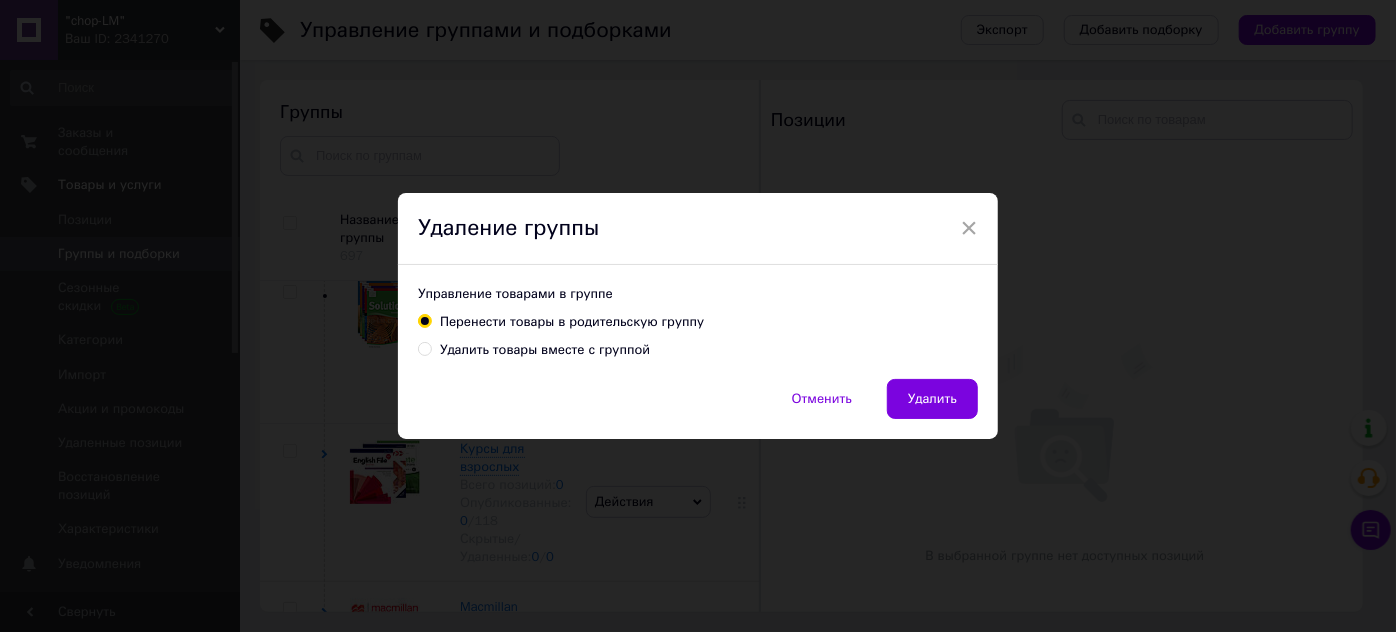 click on "Удалить товары вместе с группой" at bounding box center [424, 348] 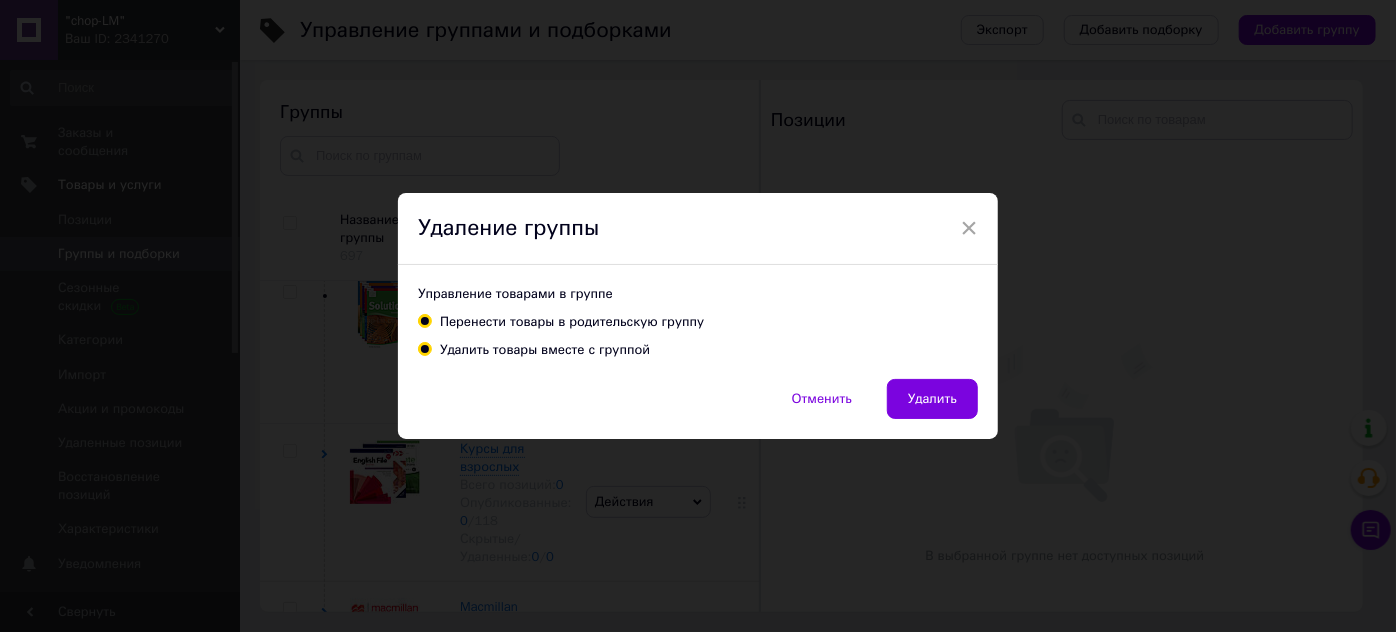 radio on "true" 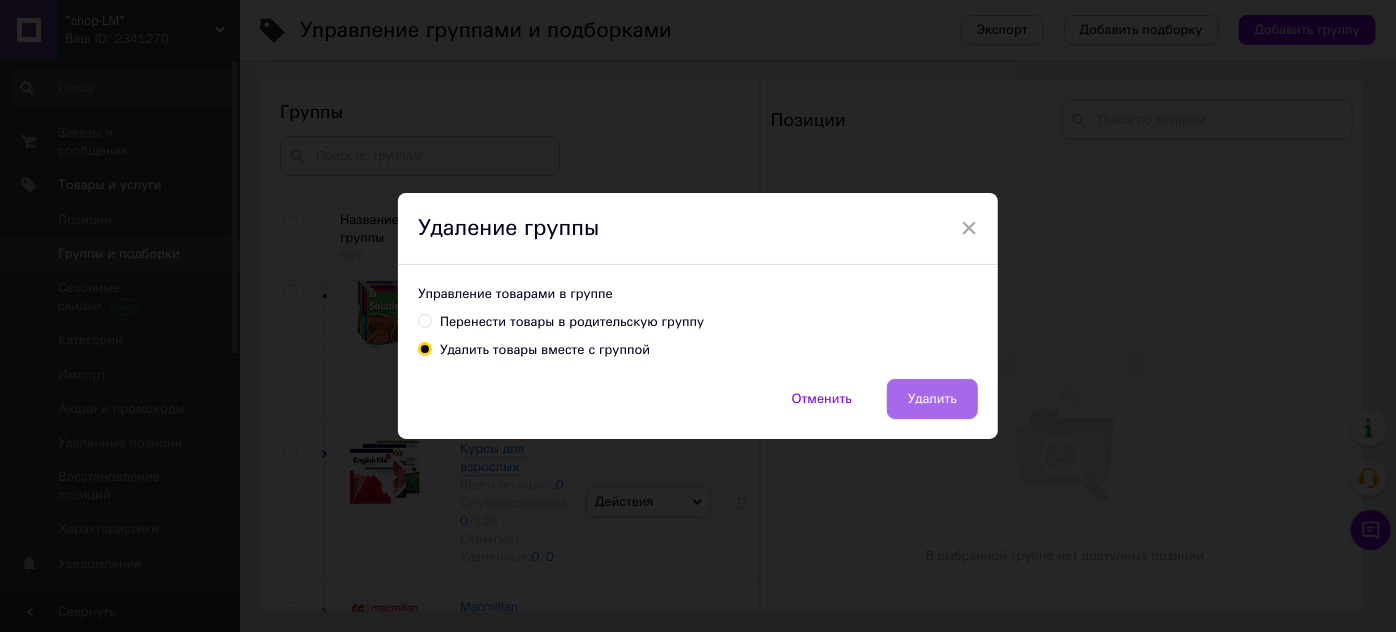 click on "Удалить" at bounding box center (932, 399) 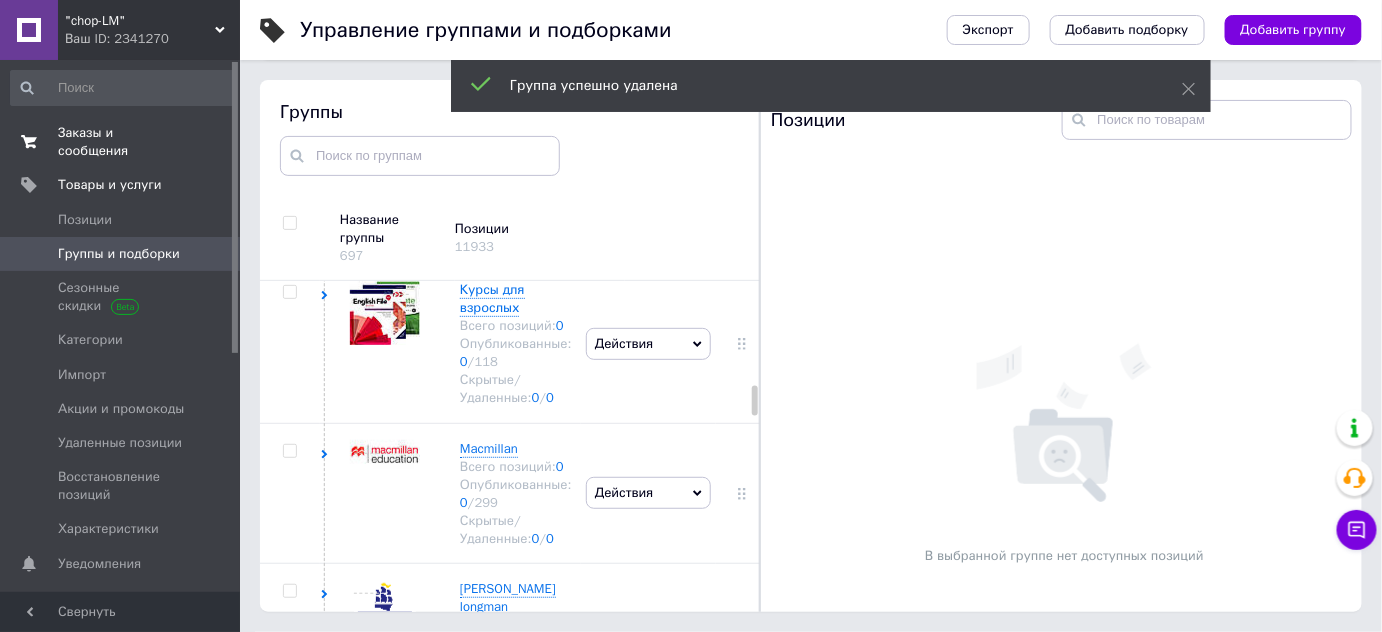click on "Заказы и сообщения" at bounding box center [121, 142] 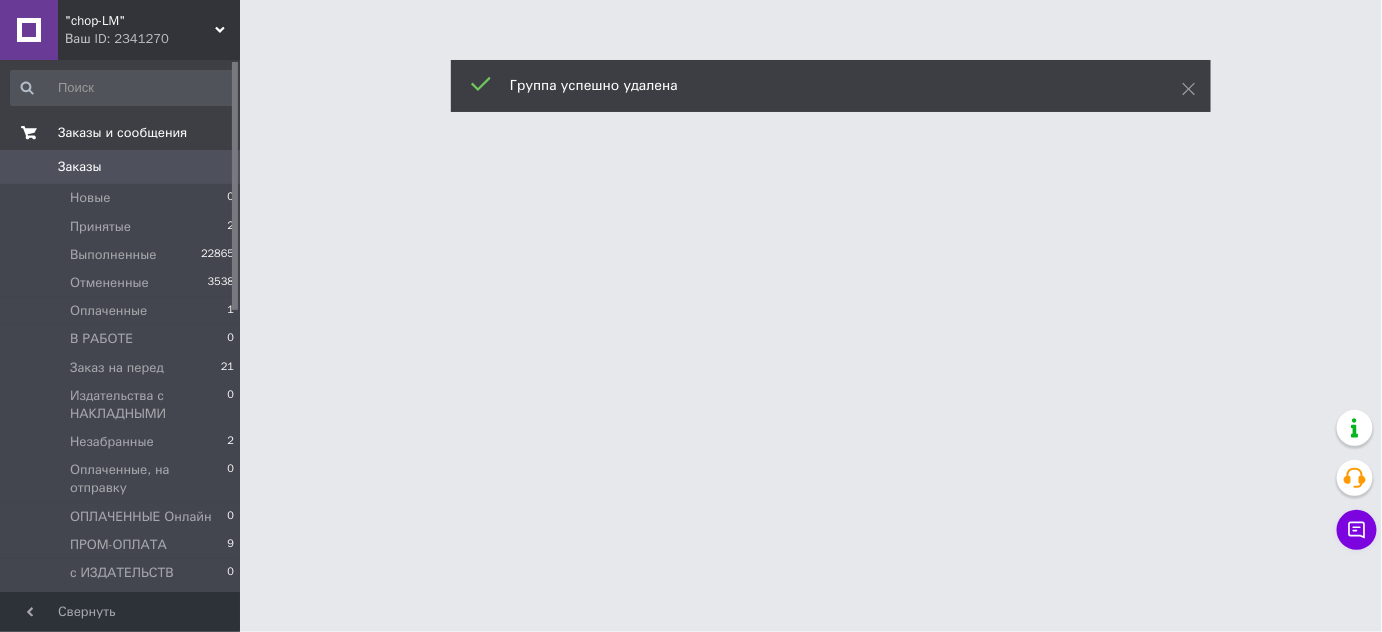 scroll, scrollTop: 0, scrollLeft: 0, axis: both 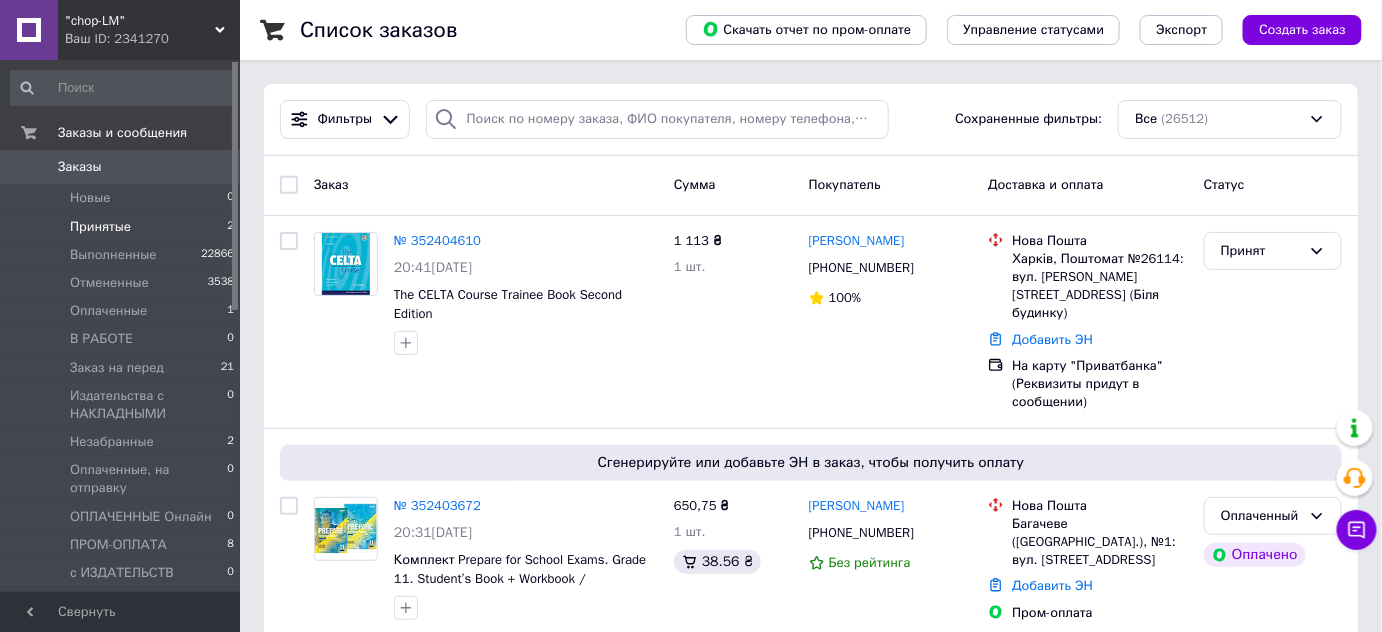 click on "Принятые" at bounding box center (100, 227) 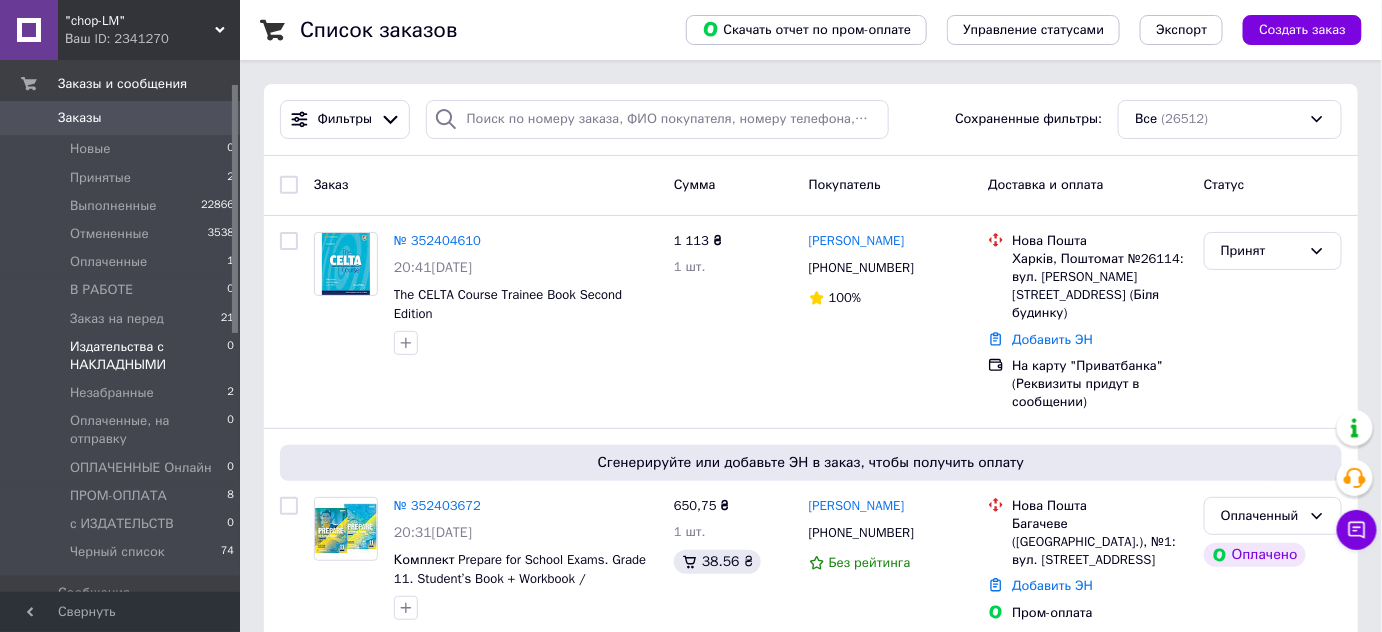scroll, scrollTop: 90, scrollLeft: 0, axis: vertical 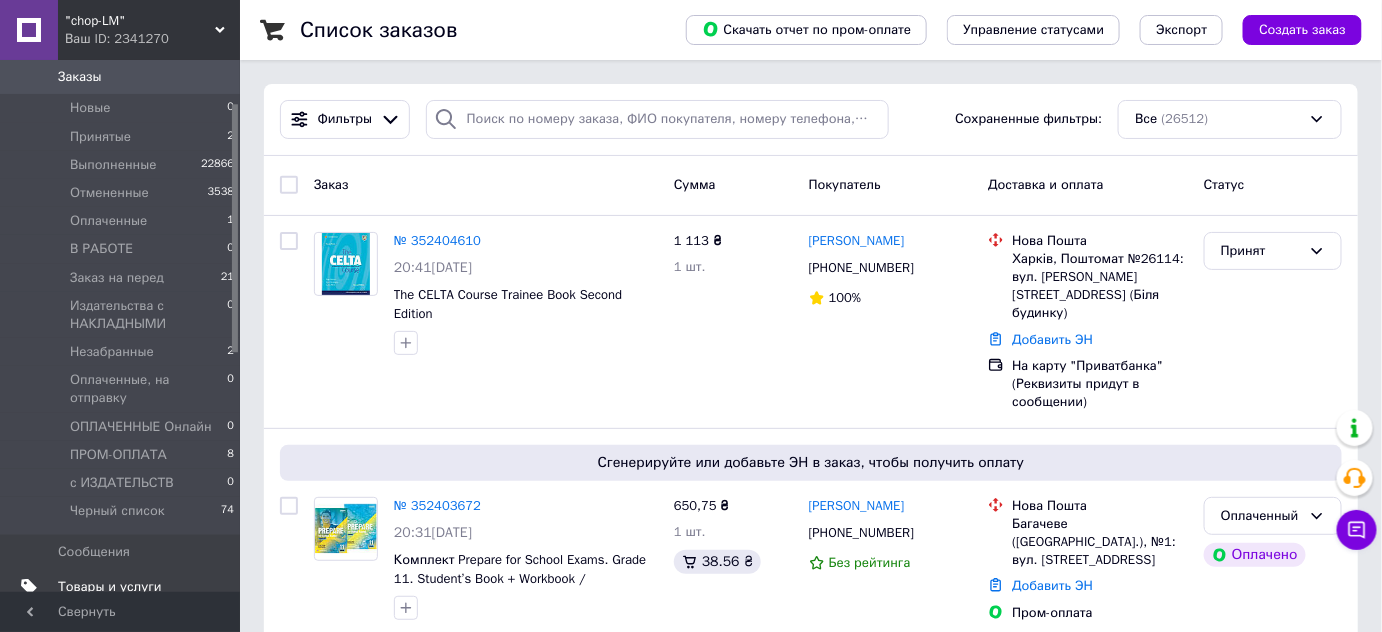 click on "Товары и услуги" at bounding box center [110, 587] 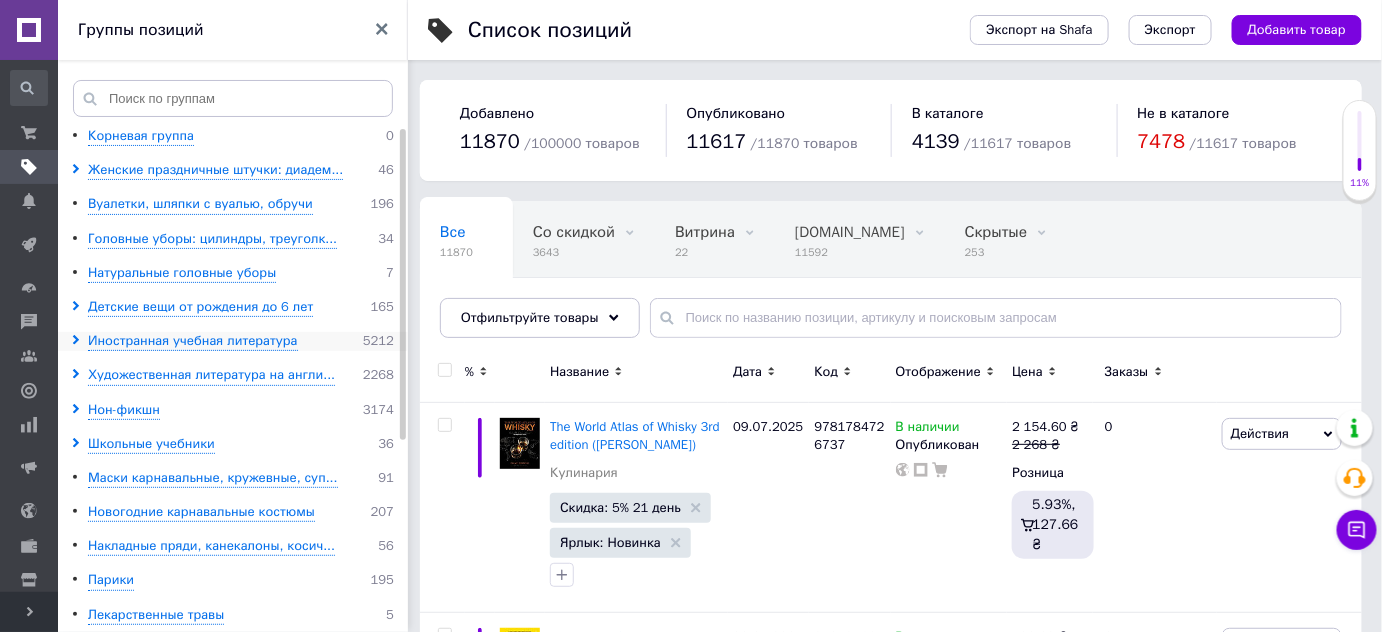 click 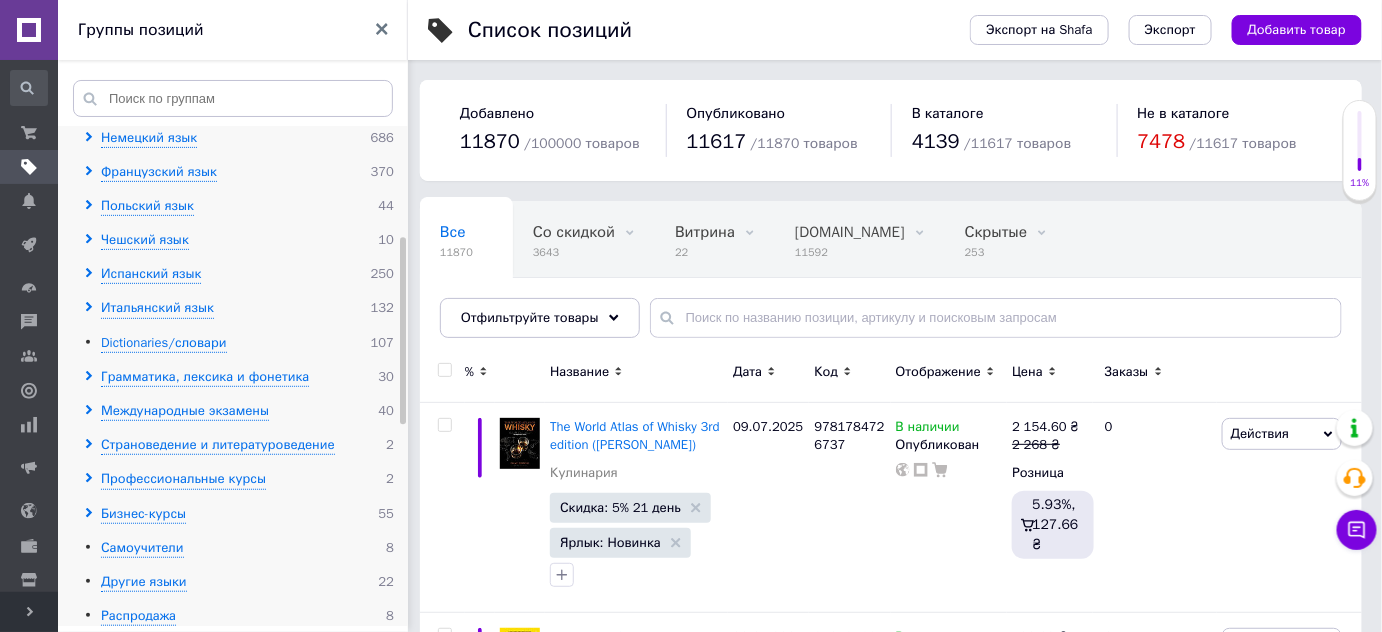 scroll, scrollTop: 363, scrollLeft: 0, axis: vertical 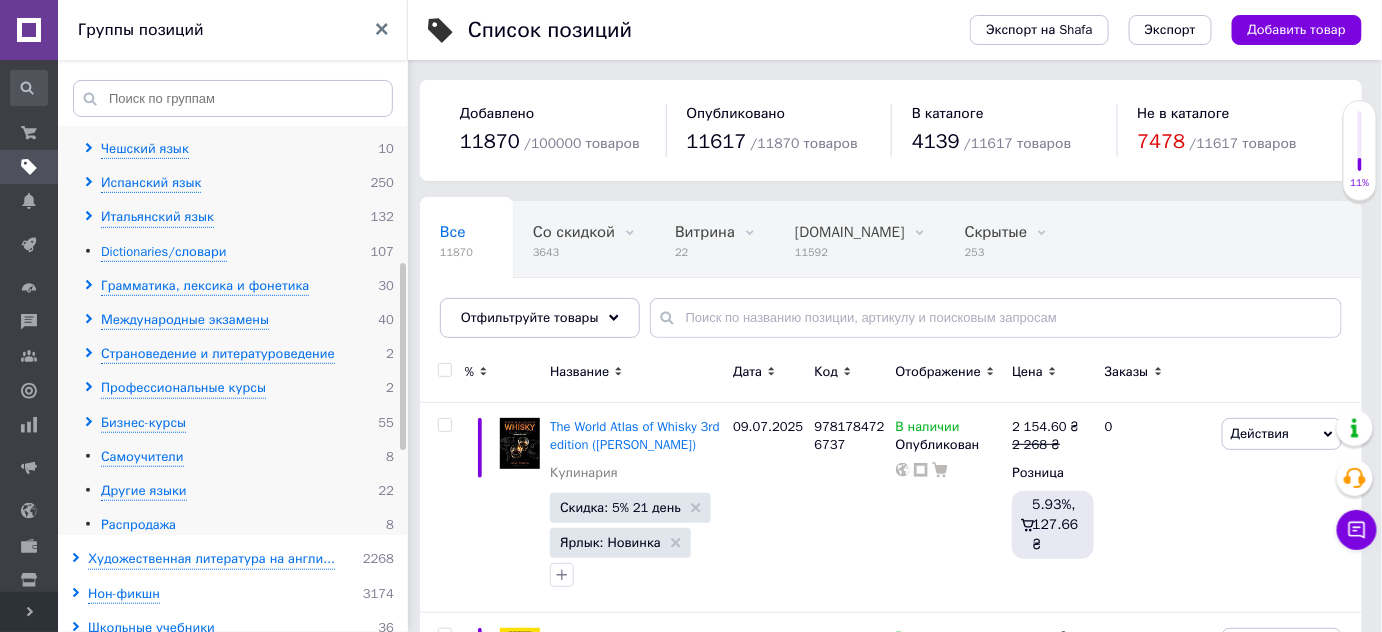 click on "Распродажа" at bounding box center [138, 525] 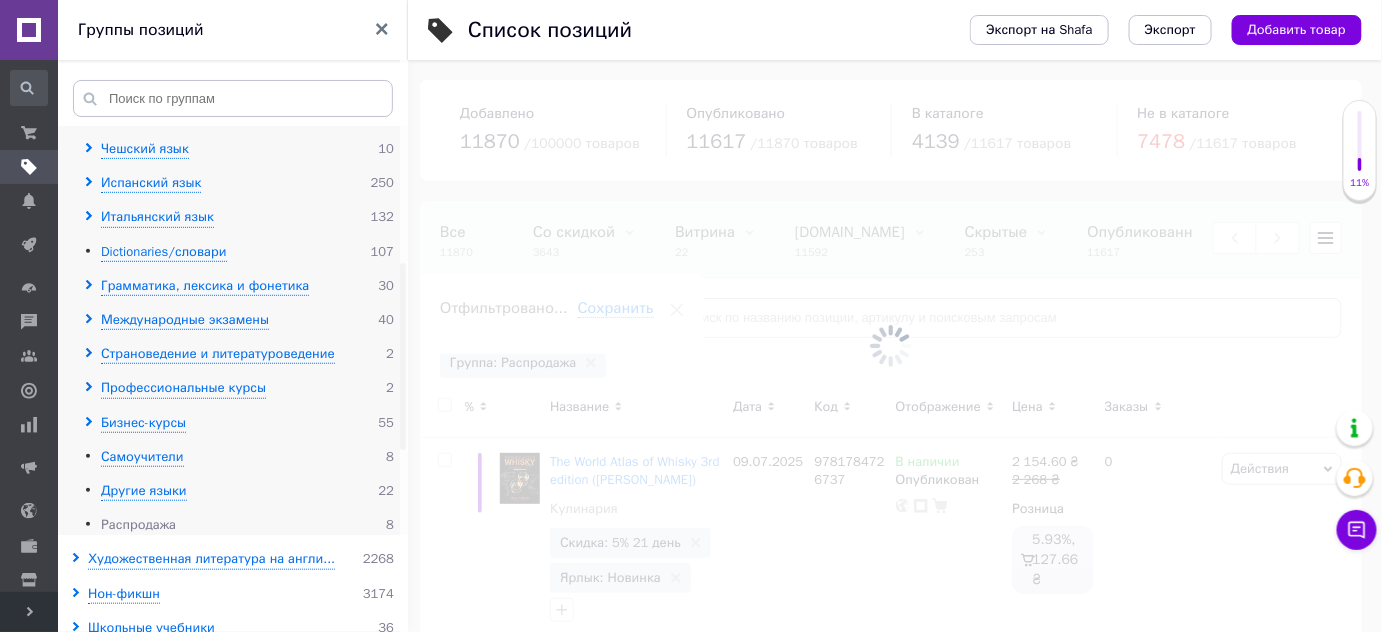 scroll, scrollTop: 0, scrollLeft: 261, axis: horizontal 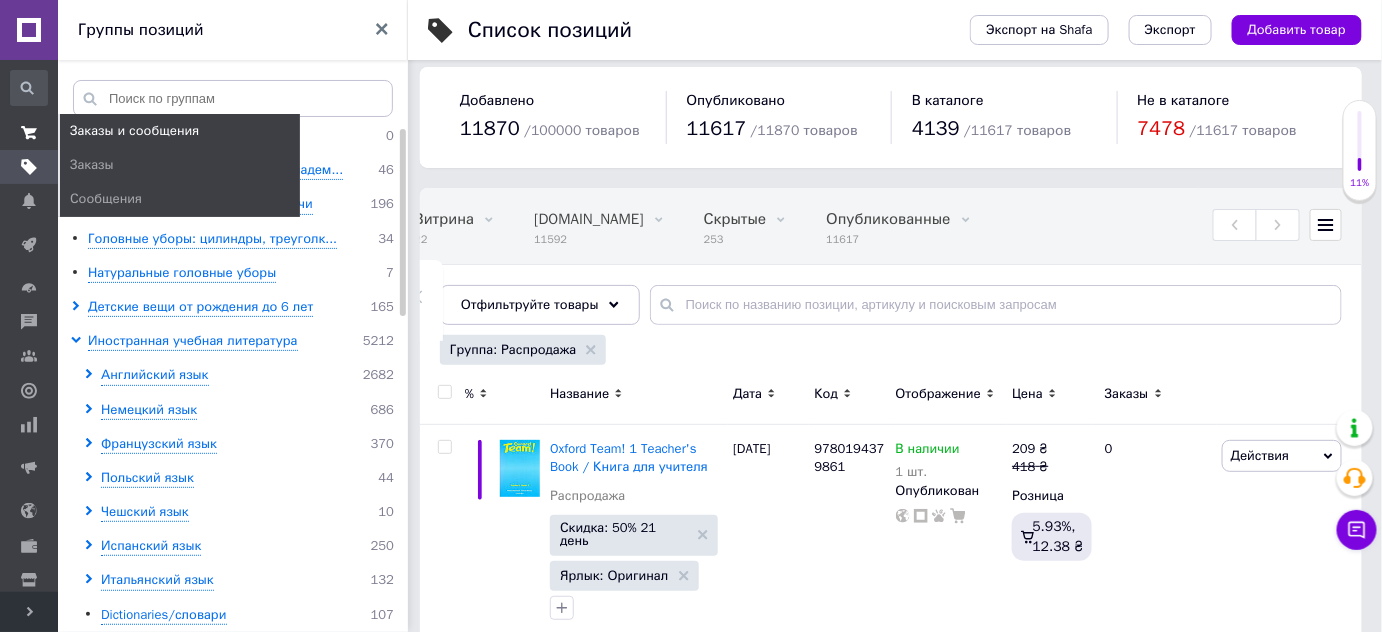 click 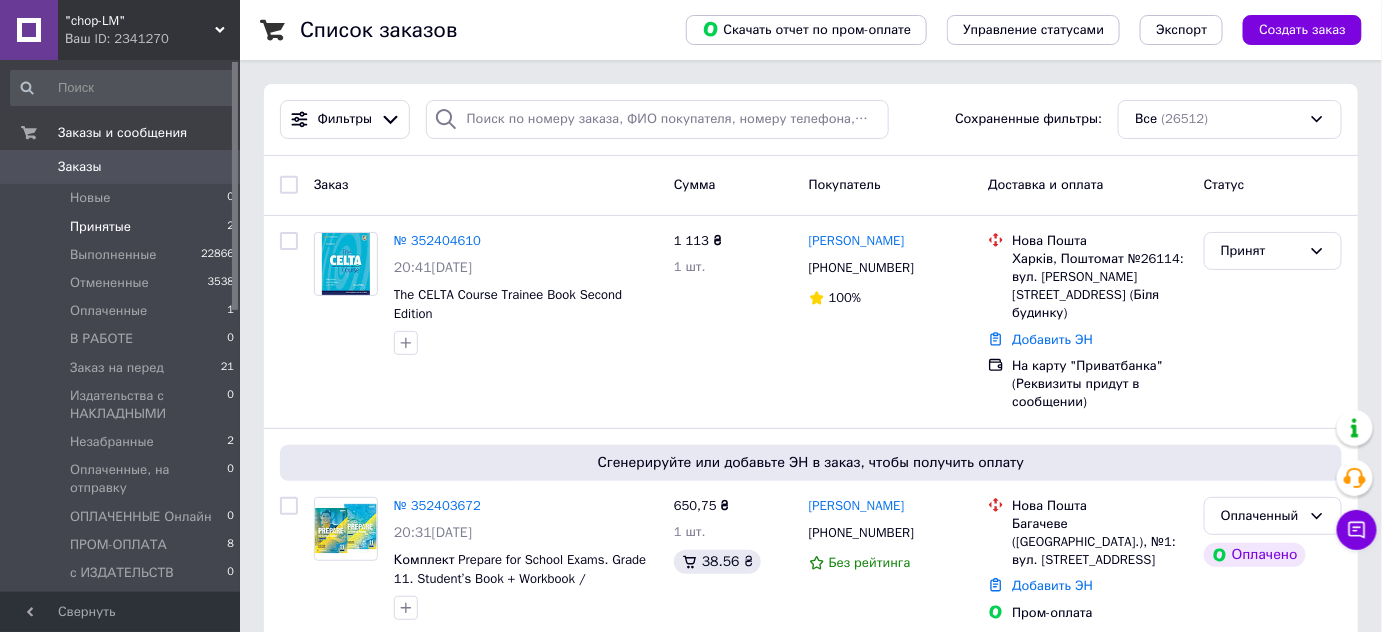 click on "Принятые" at bounding box center (100, 227) 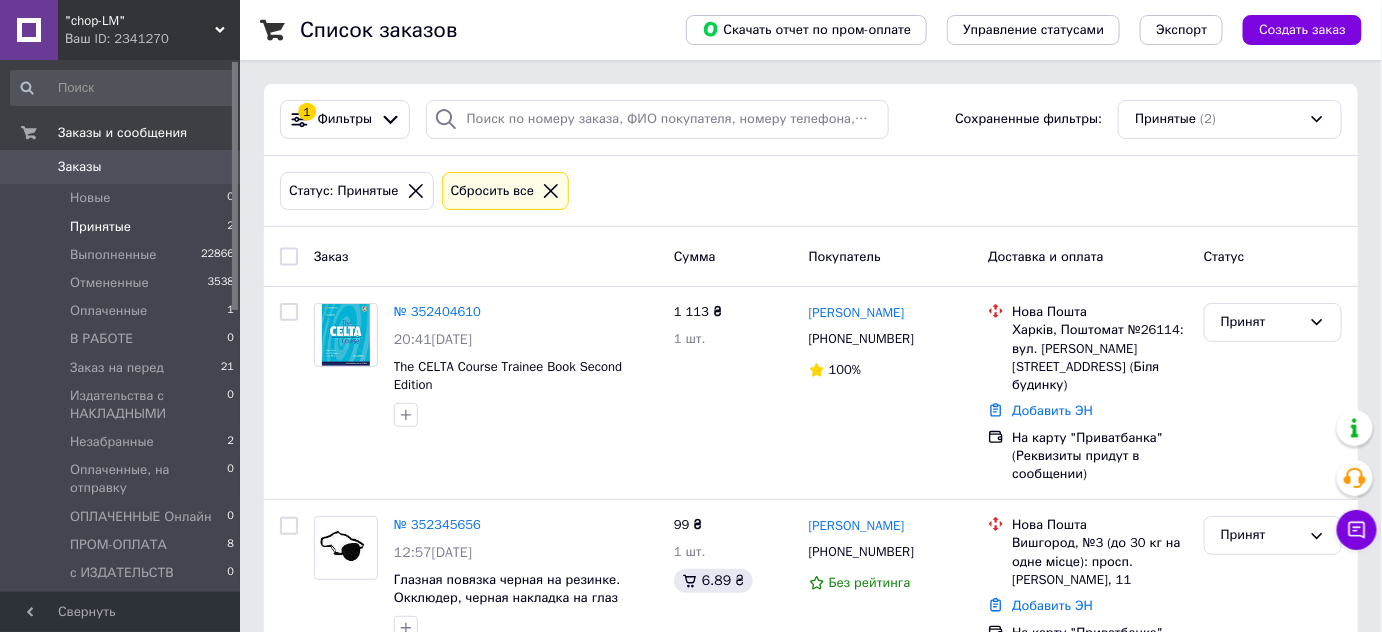 click on "Статус: Принятые Сбросить все" at bounding box center [811, 191] 